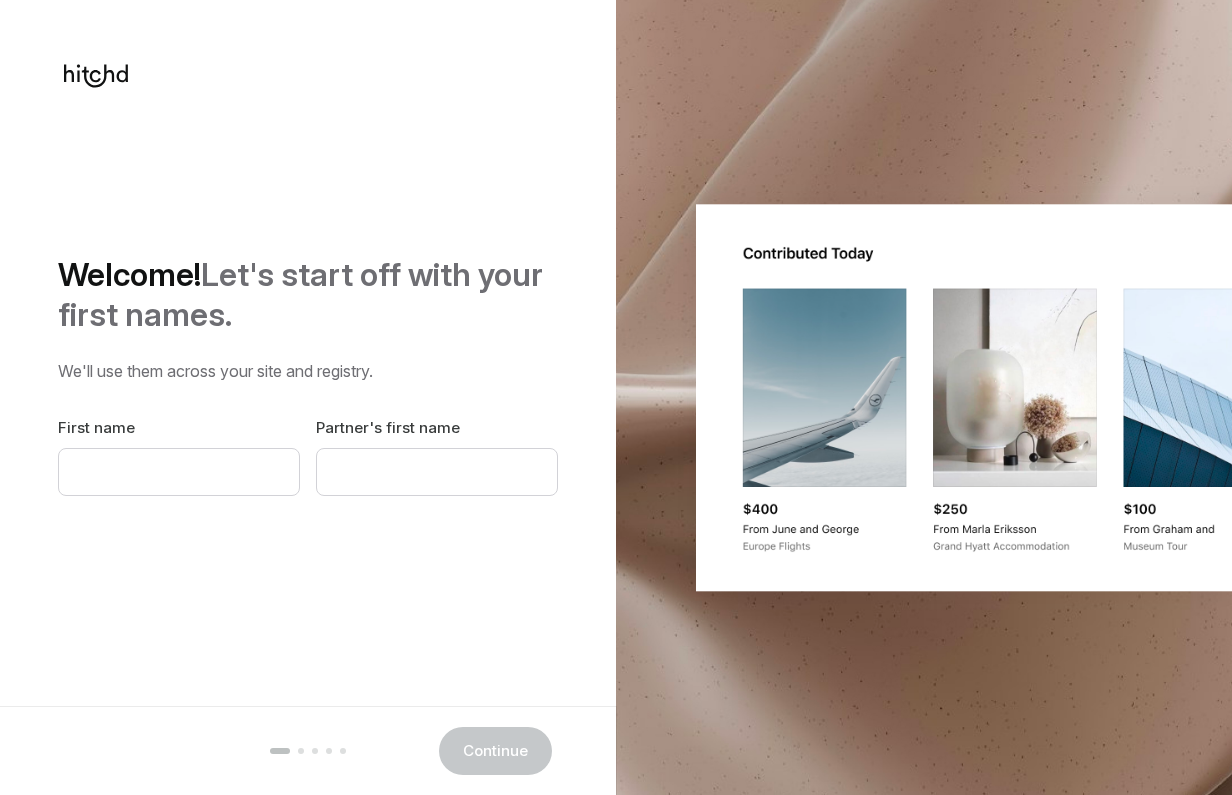 scroll, scrollTop: 0, scrollLeft: 0, axis: both 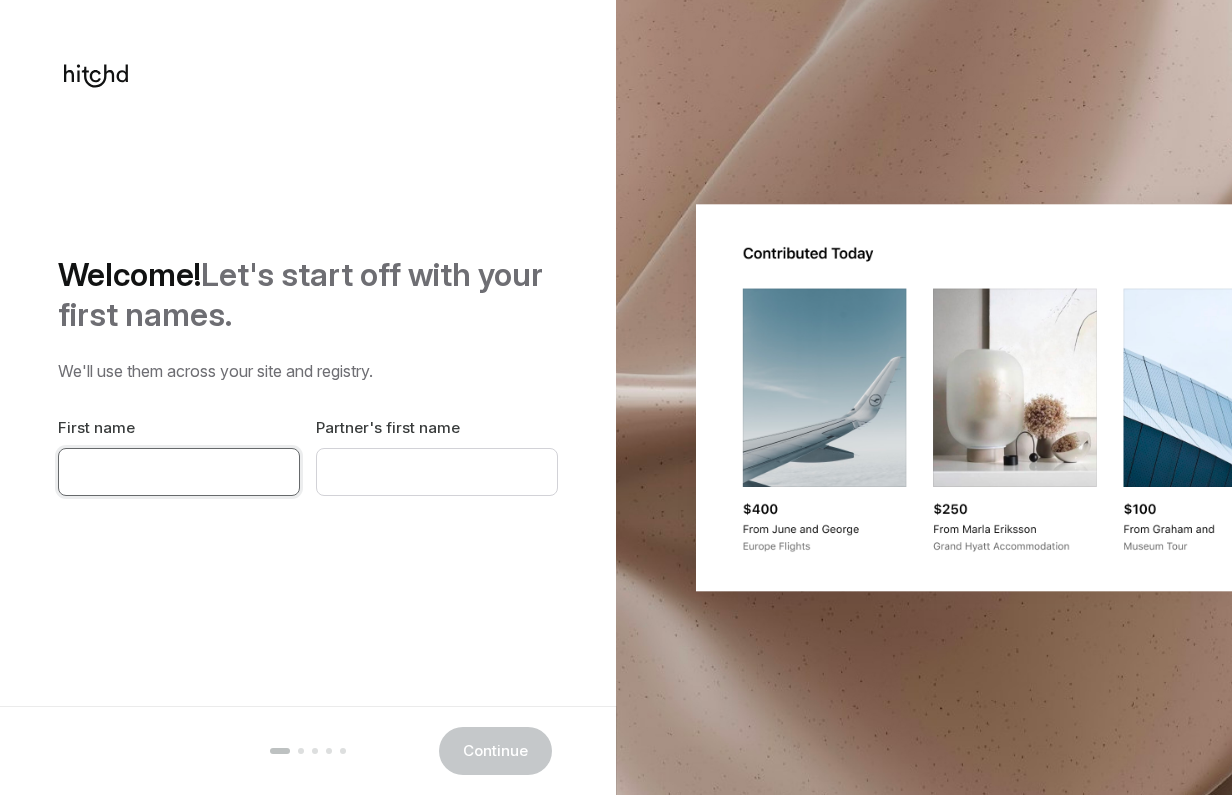 click at bounding box center [179, 472] 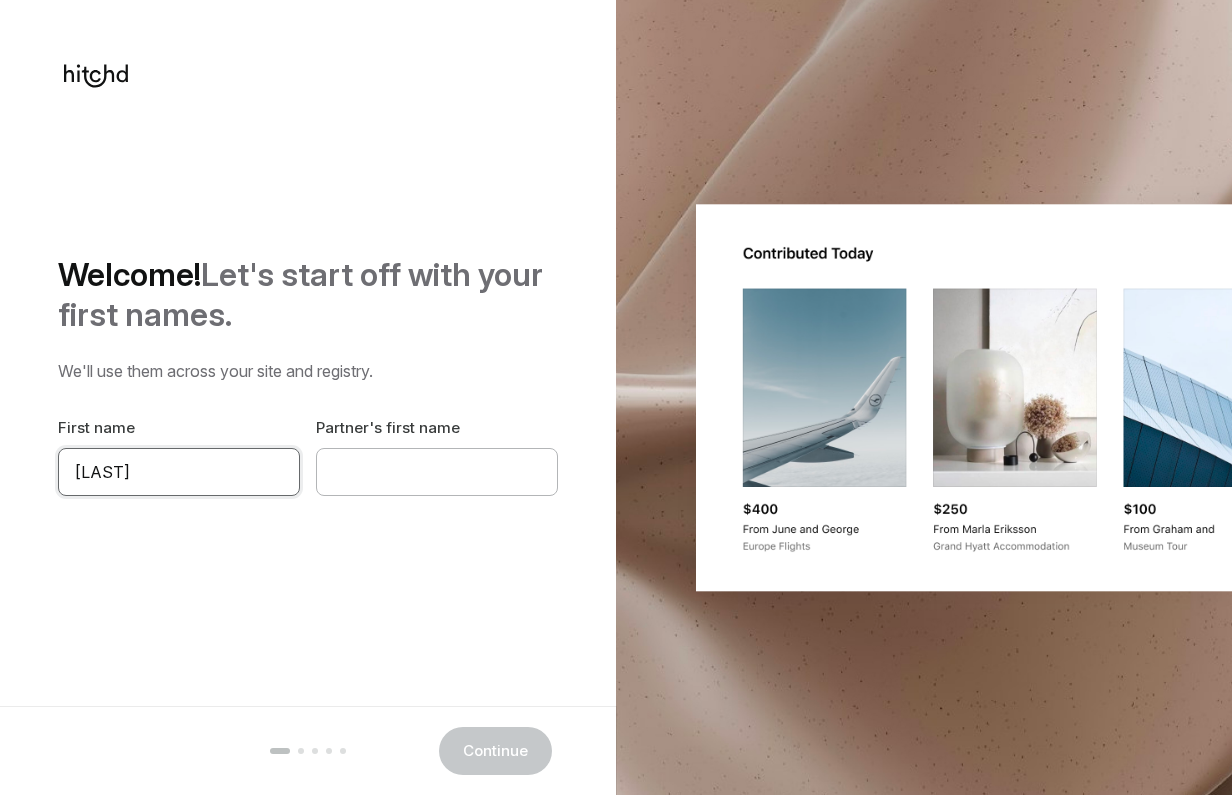 type on "[LAST]" 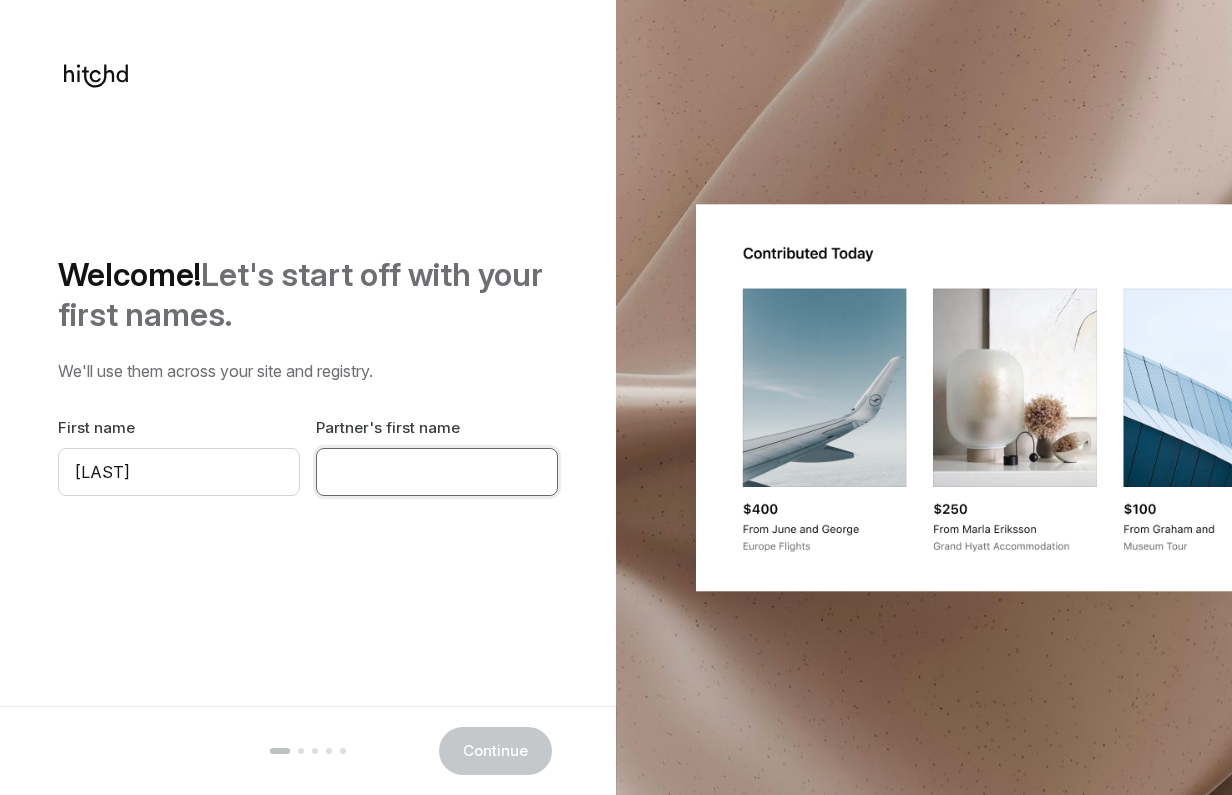 click at bounding box center (437, 472) 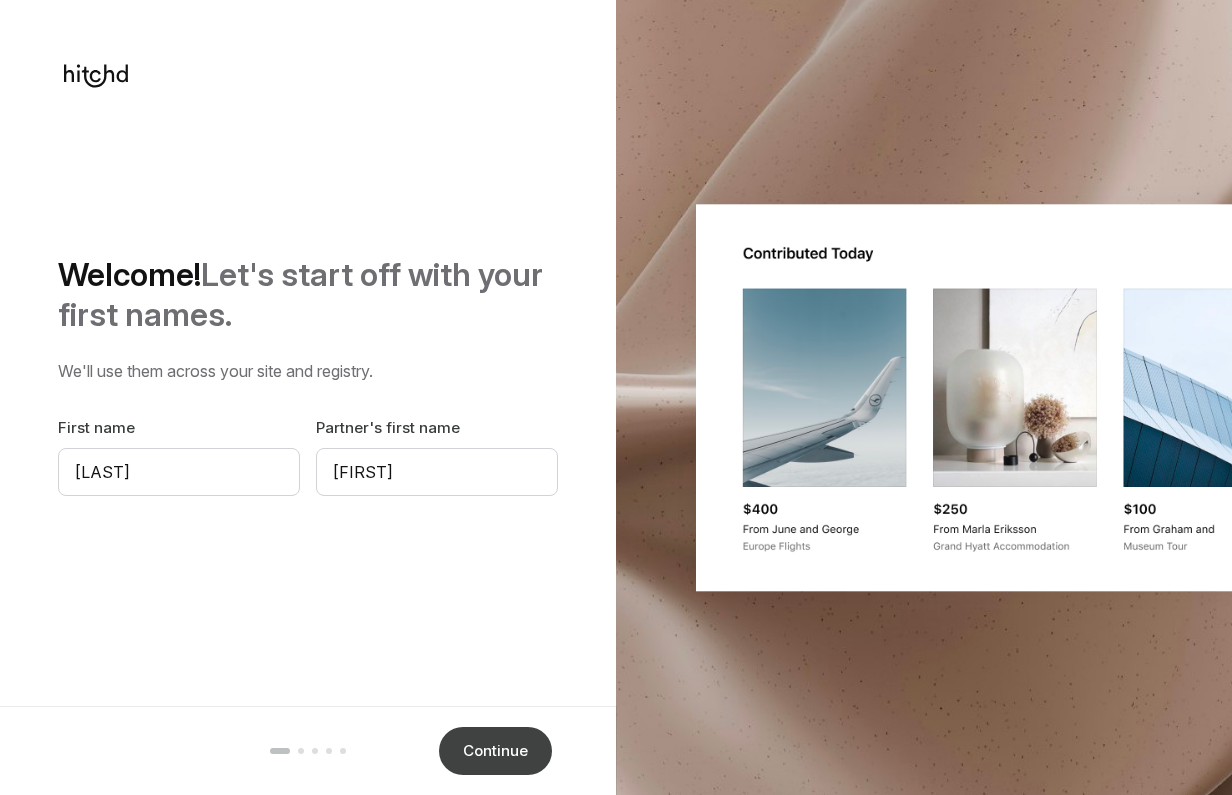 click on "Continue" at bounding box center (495, 751) 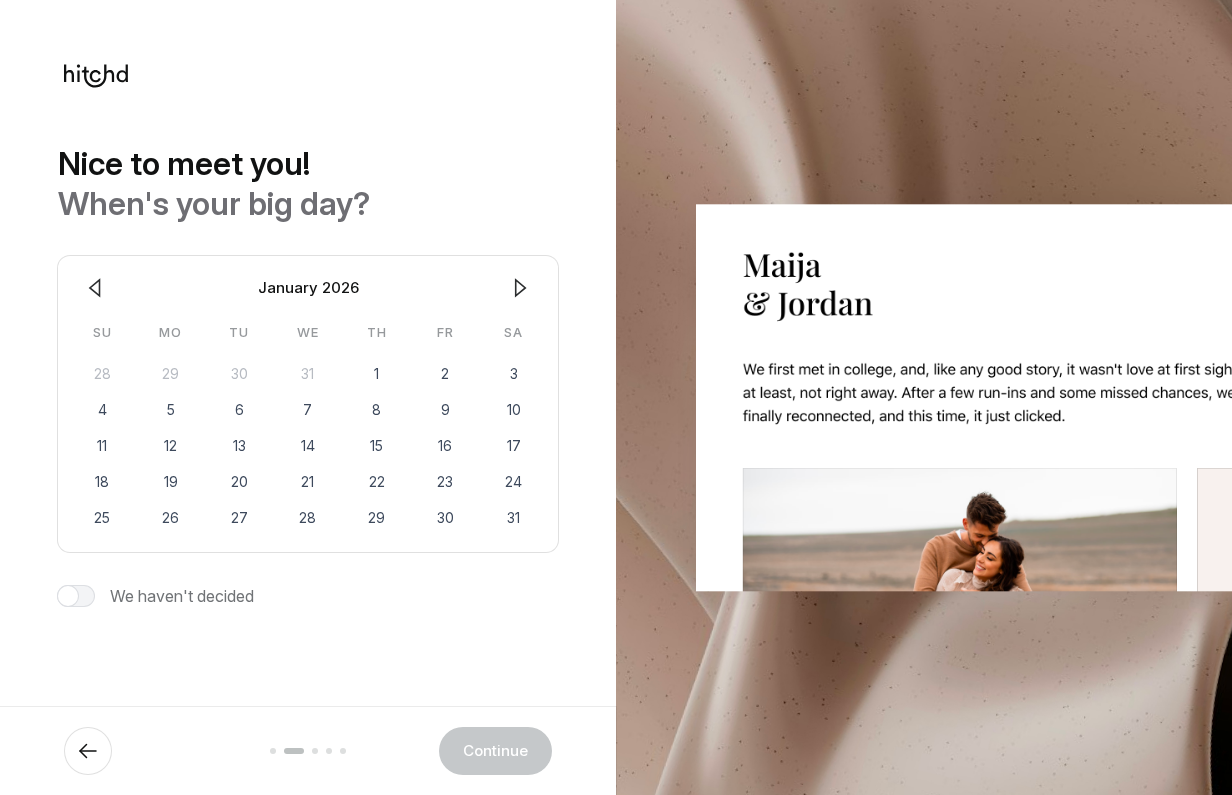 click at bounding box center (520, 288) 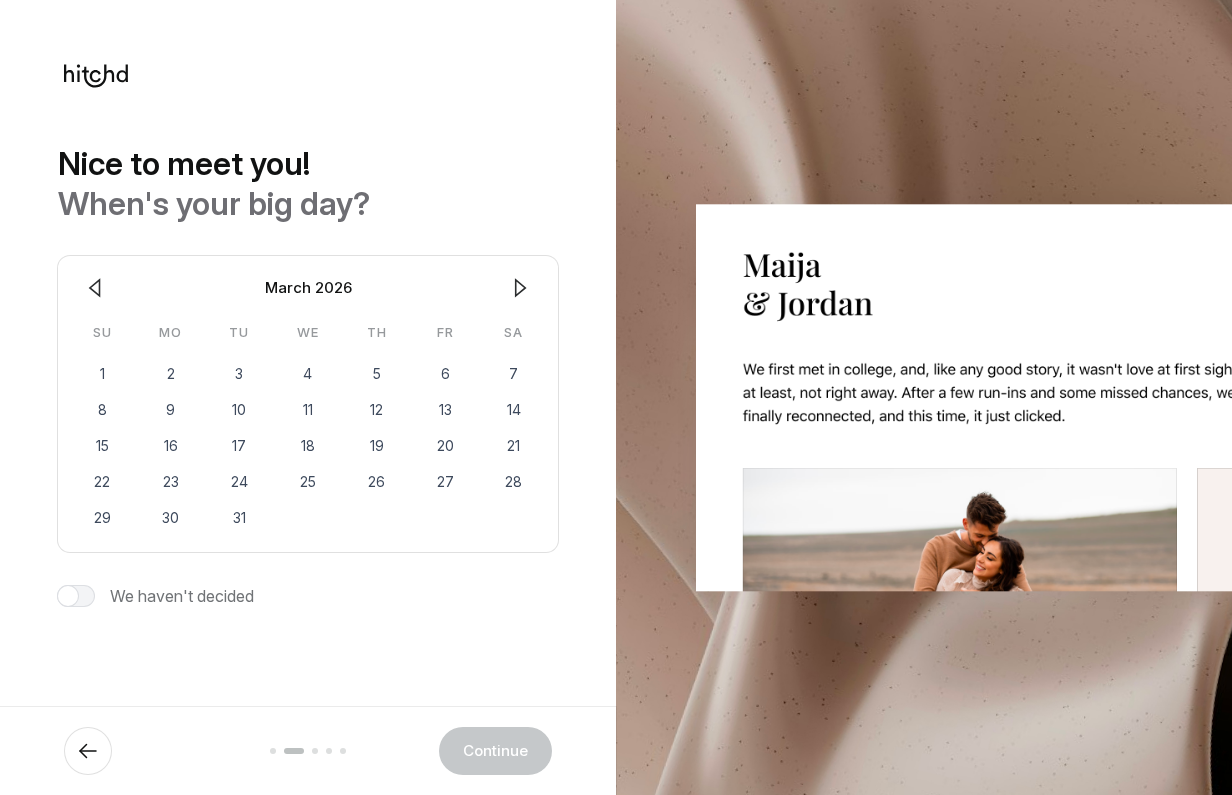 click at bounding box center [520, 288] 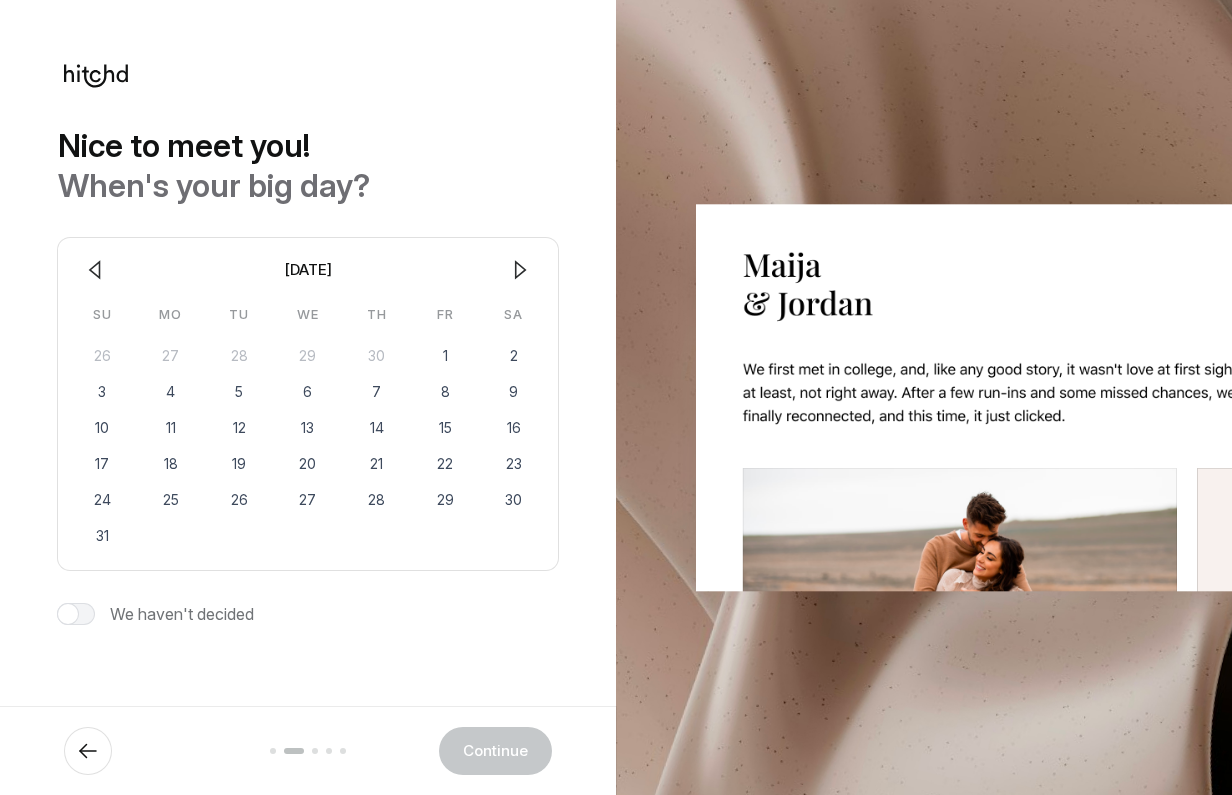 click on "[DATE]" at bounding box center (308, 270) 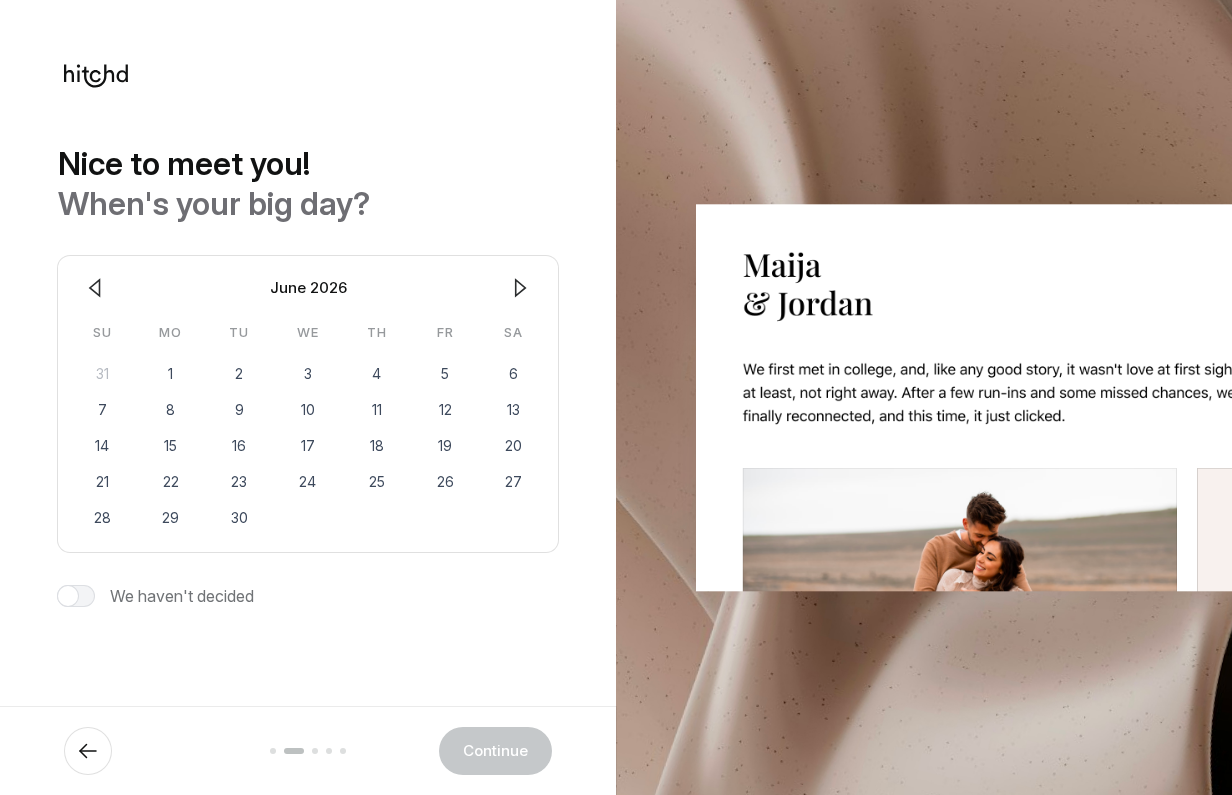 click at bounding box center [520, 288] 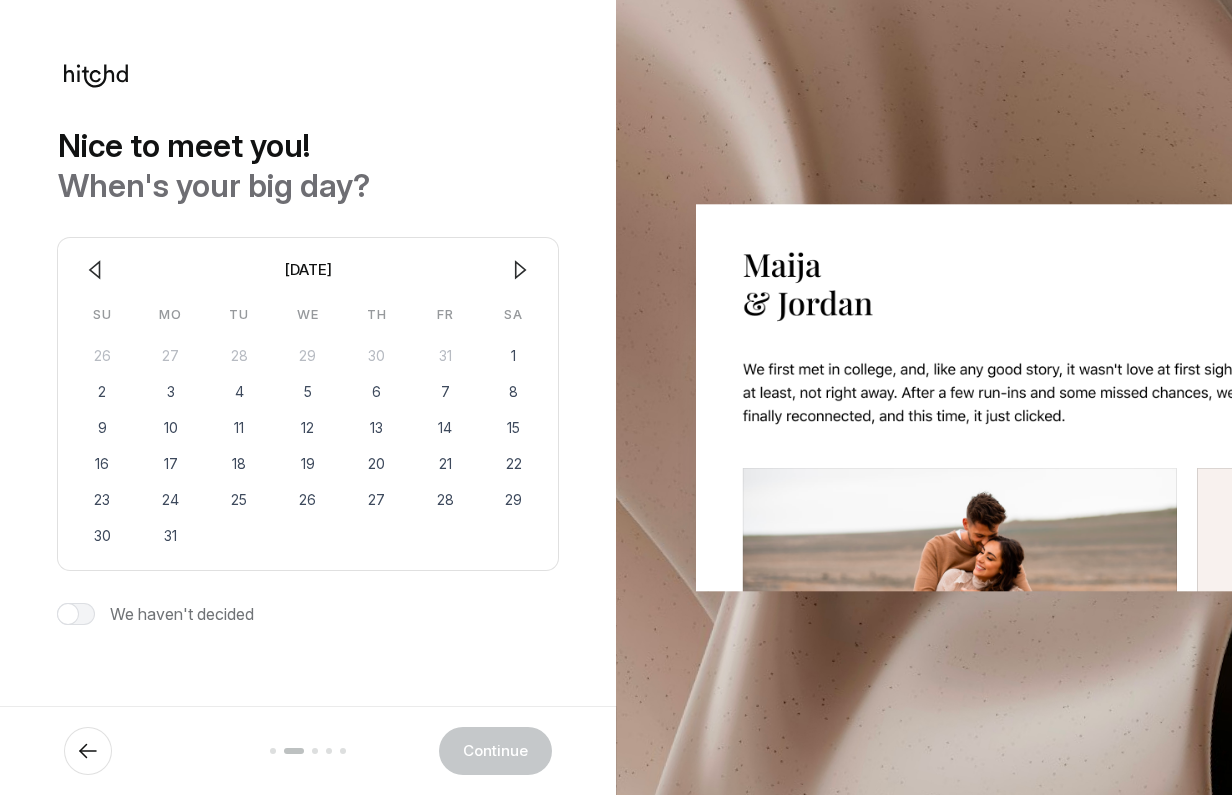 click at bounding box center [521, 270] 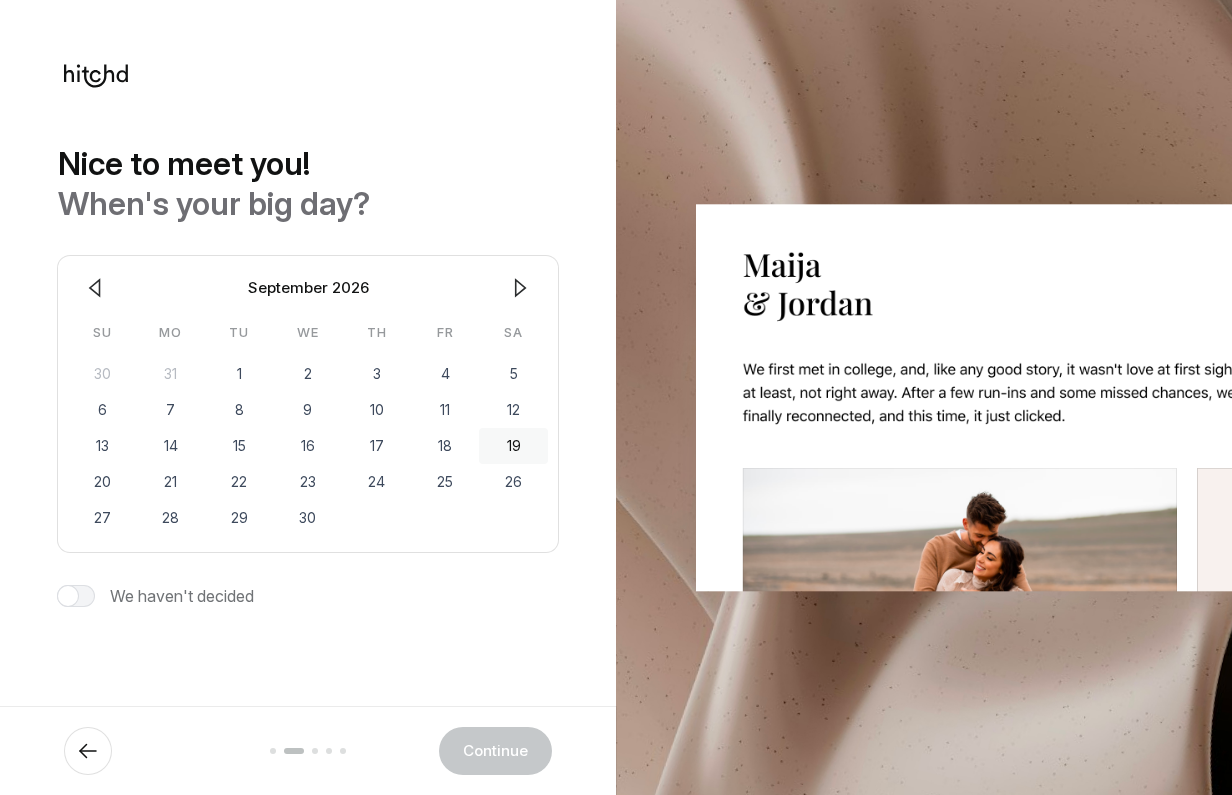 click on "19" at bounding box center [513, 446] 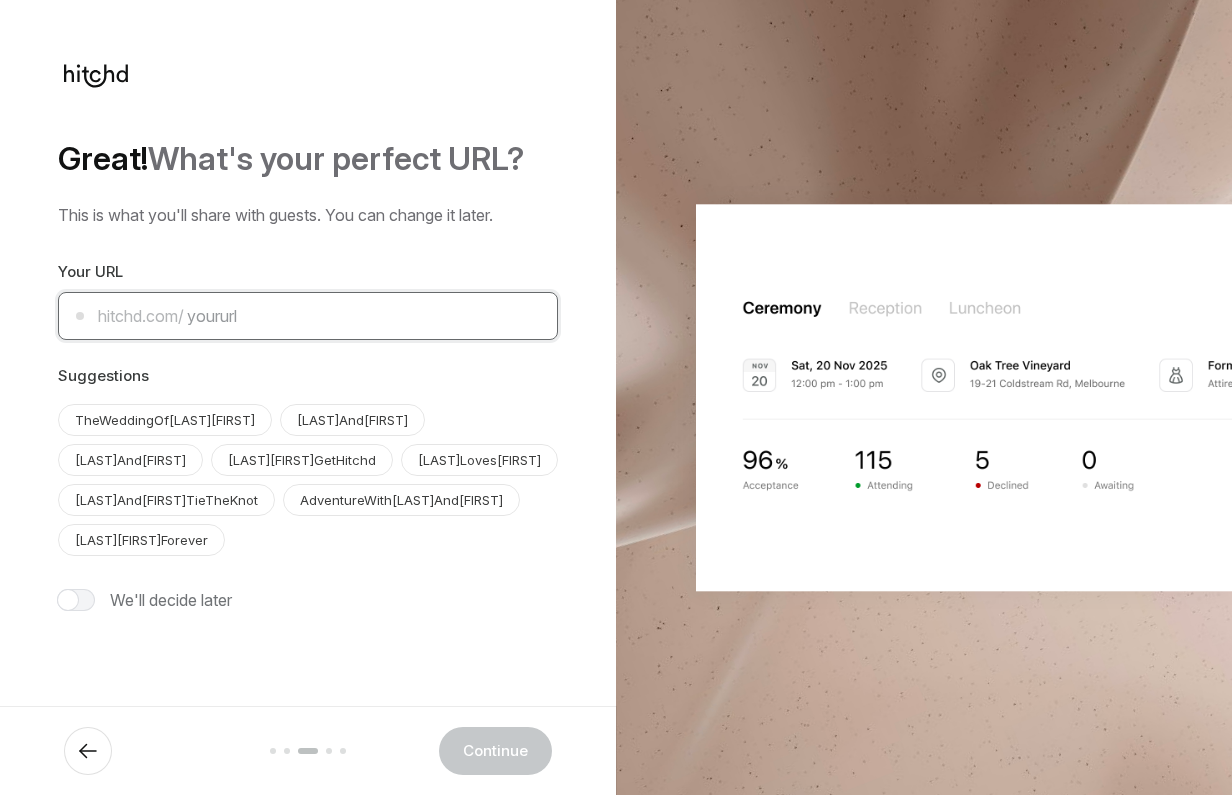 click at bounding box center (308, 316) 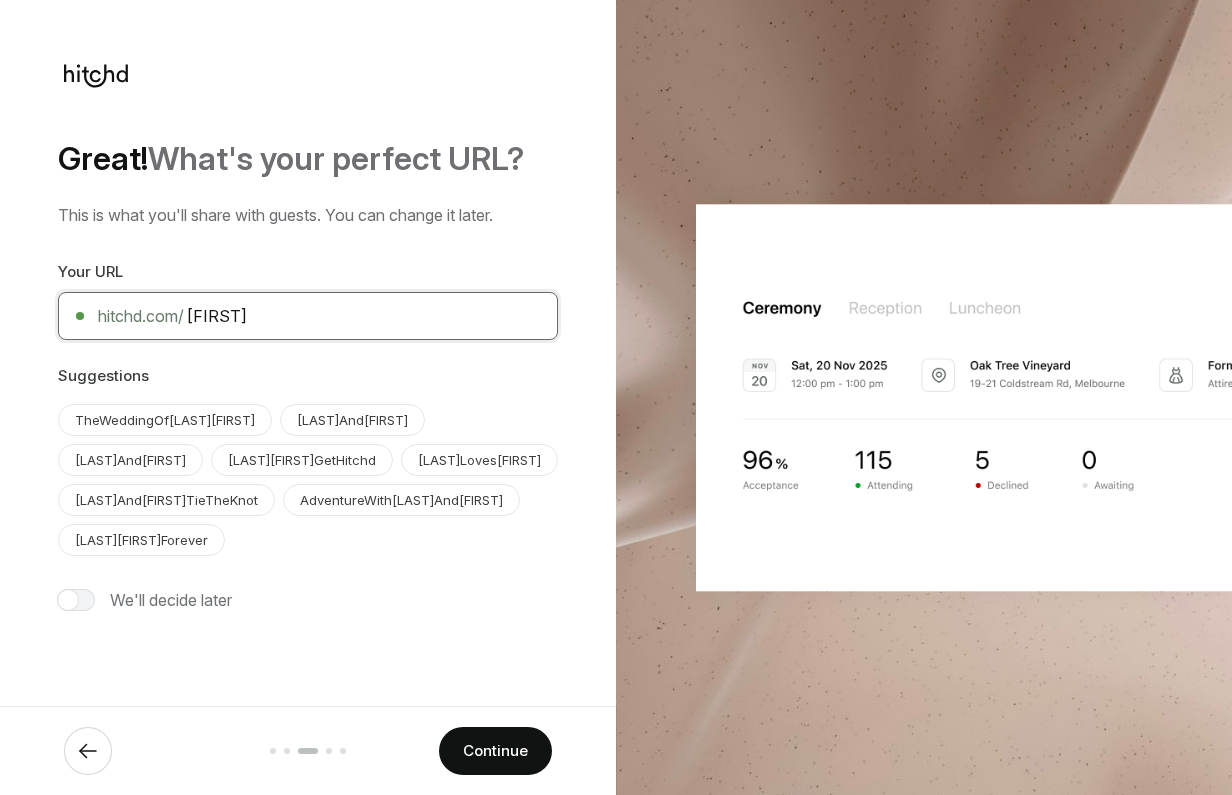 type on "[FIRST]" 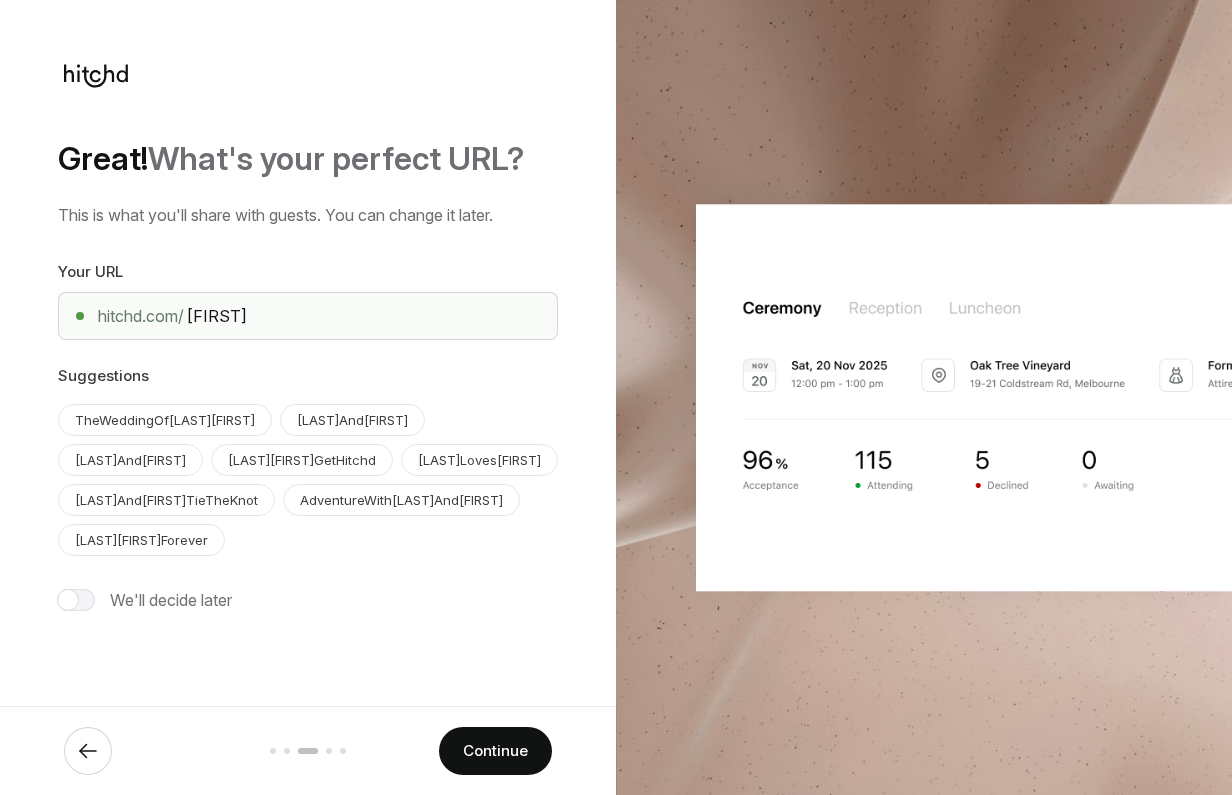 click at bounding box center (88, 751) 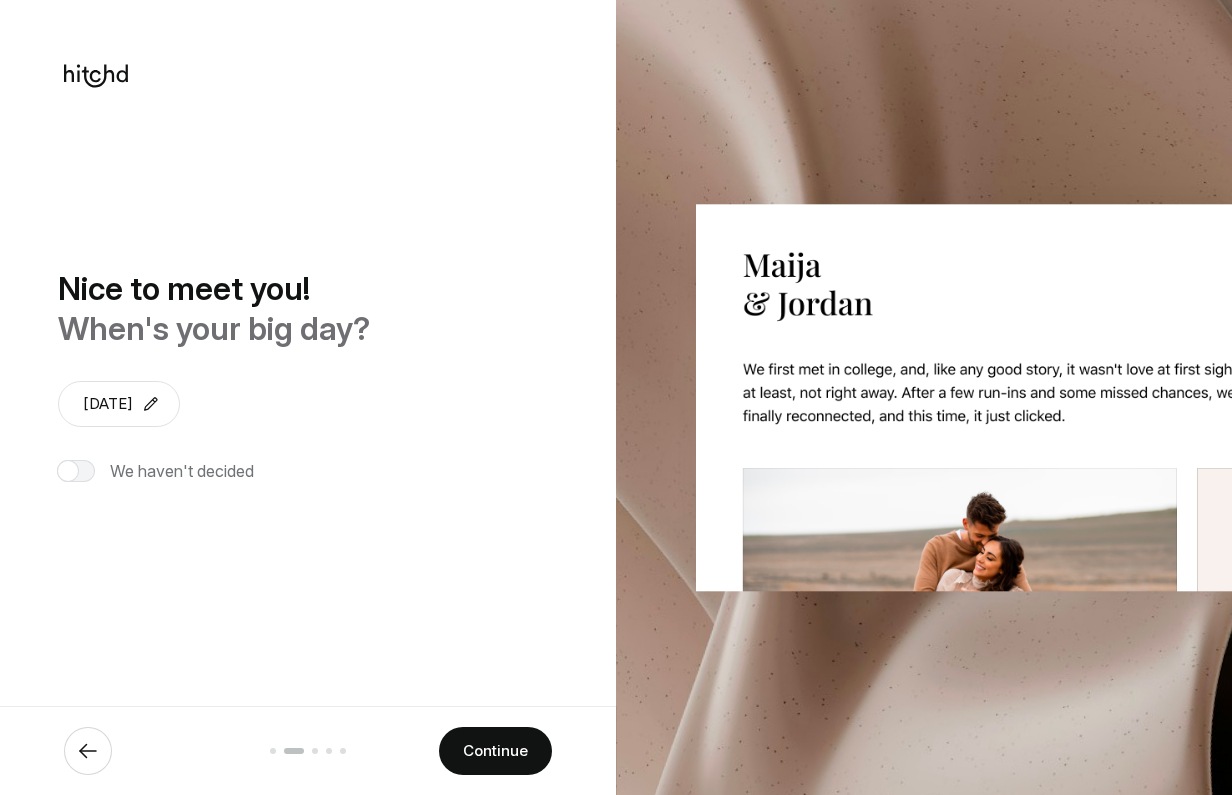 click at bounding box center (88, 751) 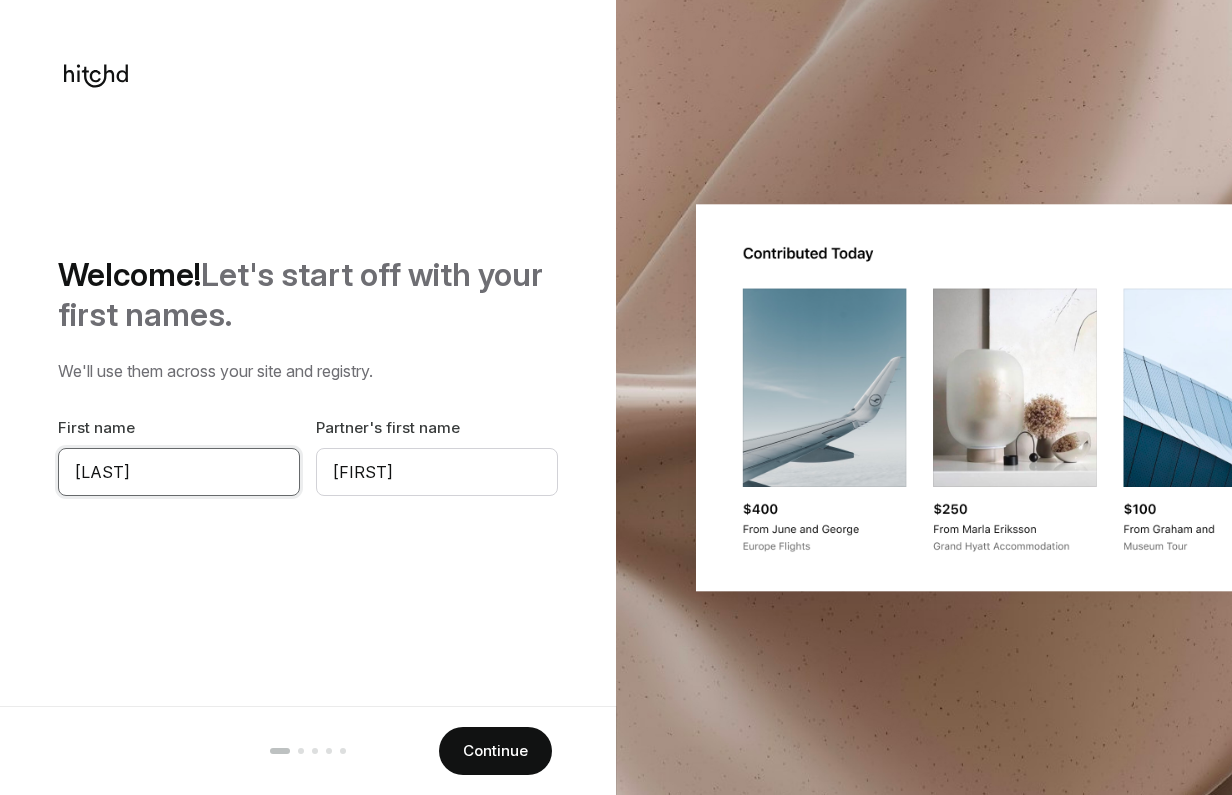 drag, startPoint x: 188, startPoint y: 459, endPoint x: 0, endPoint y: 423, distance: 191.41577 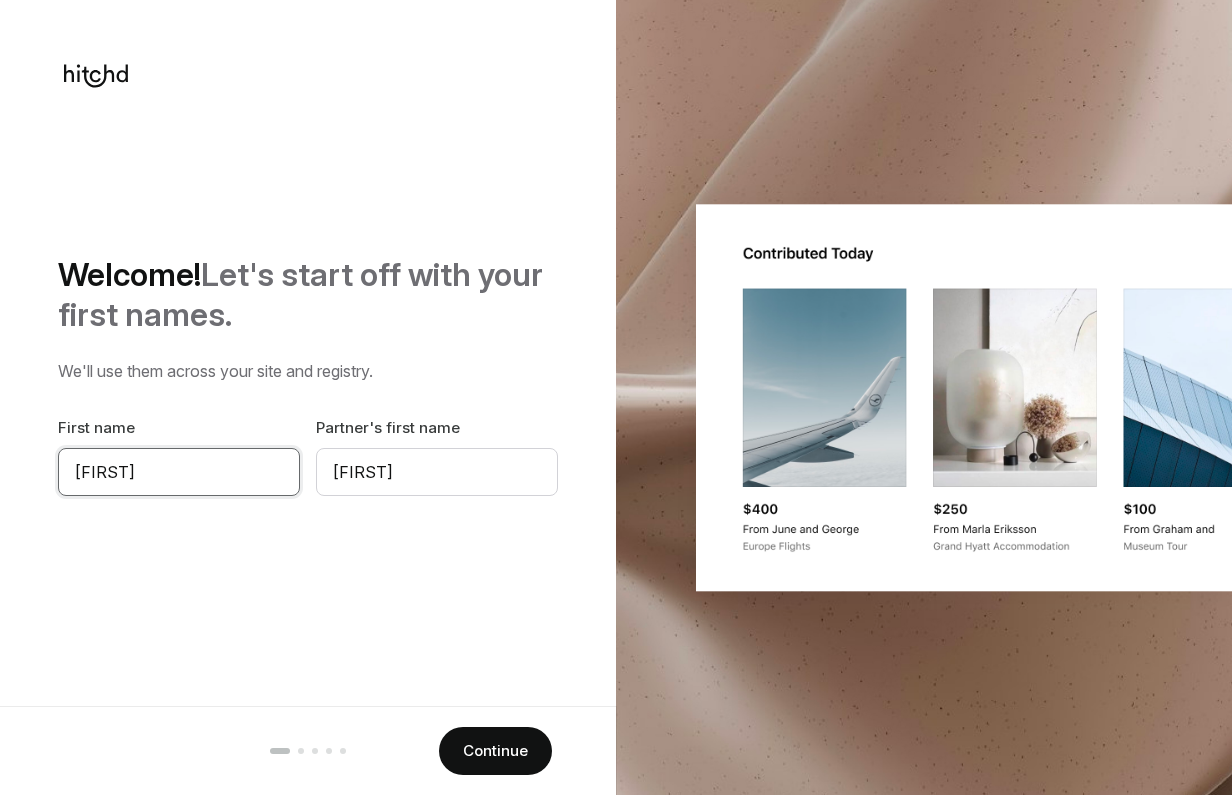 type on "[FIRST]" 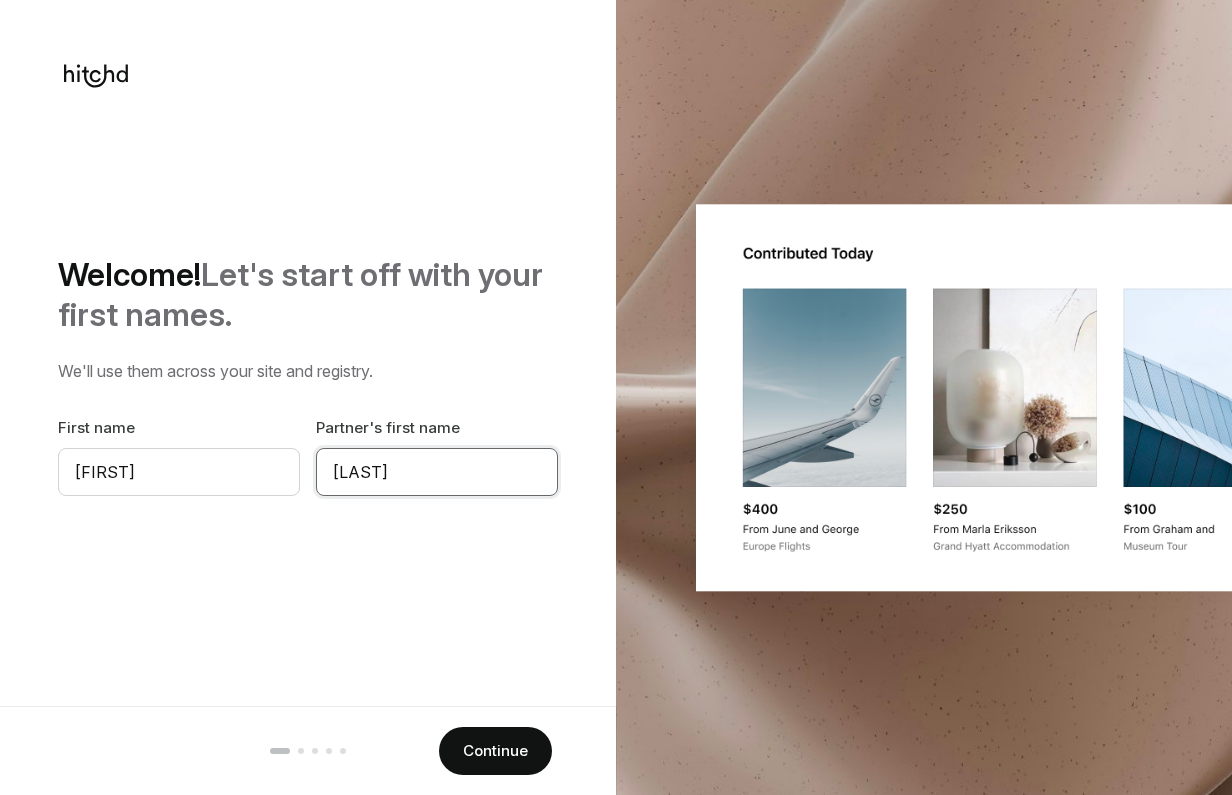 type on "[LAST]" 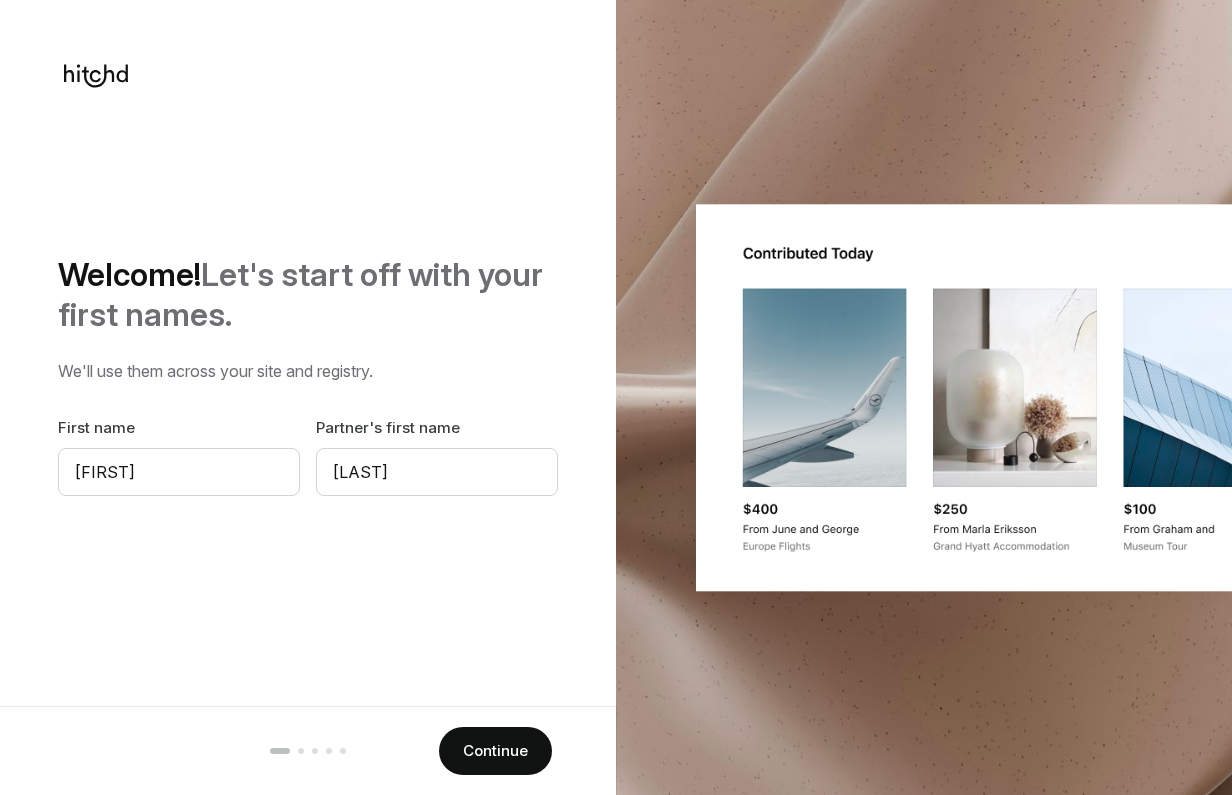 click on "Welcome!  Let's start off with your first names.
We'll use them across your site and registry.
First name
[FIRST]
Partner's first name
[LAST]
Continue" at bounding box center (308, 375) 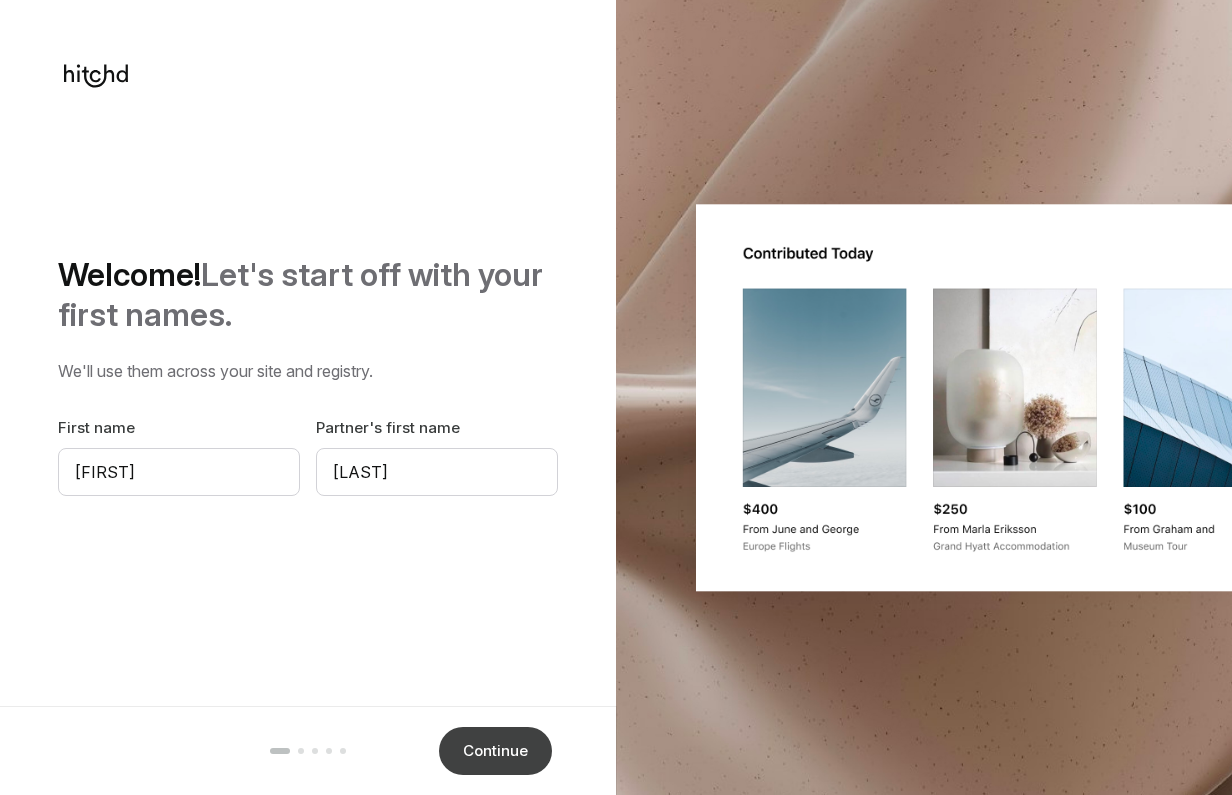 click on "Continue" at bounding box center (495, 751) 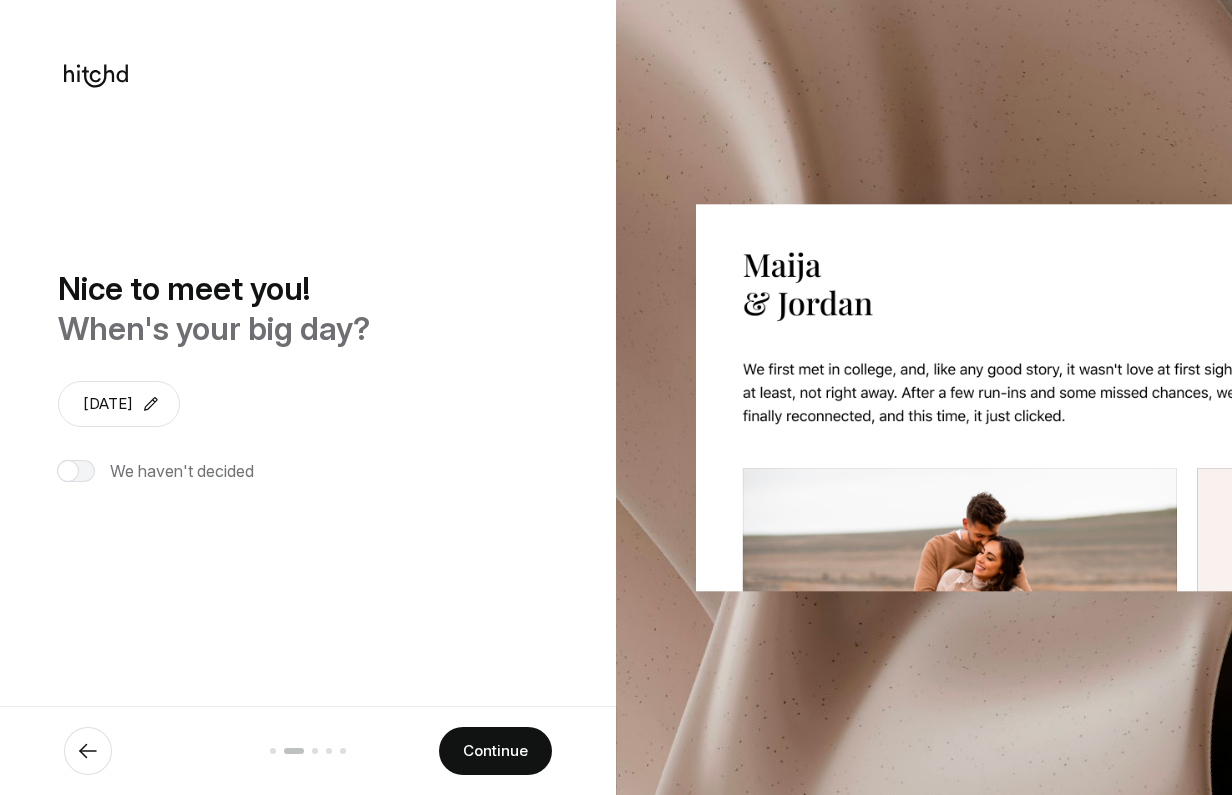 click on "Continue" at bounding box center [495, 751] 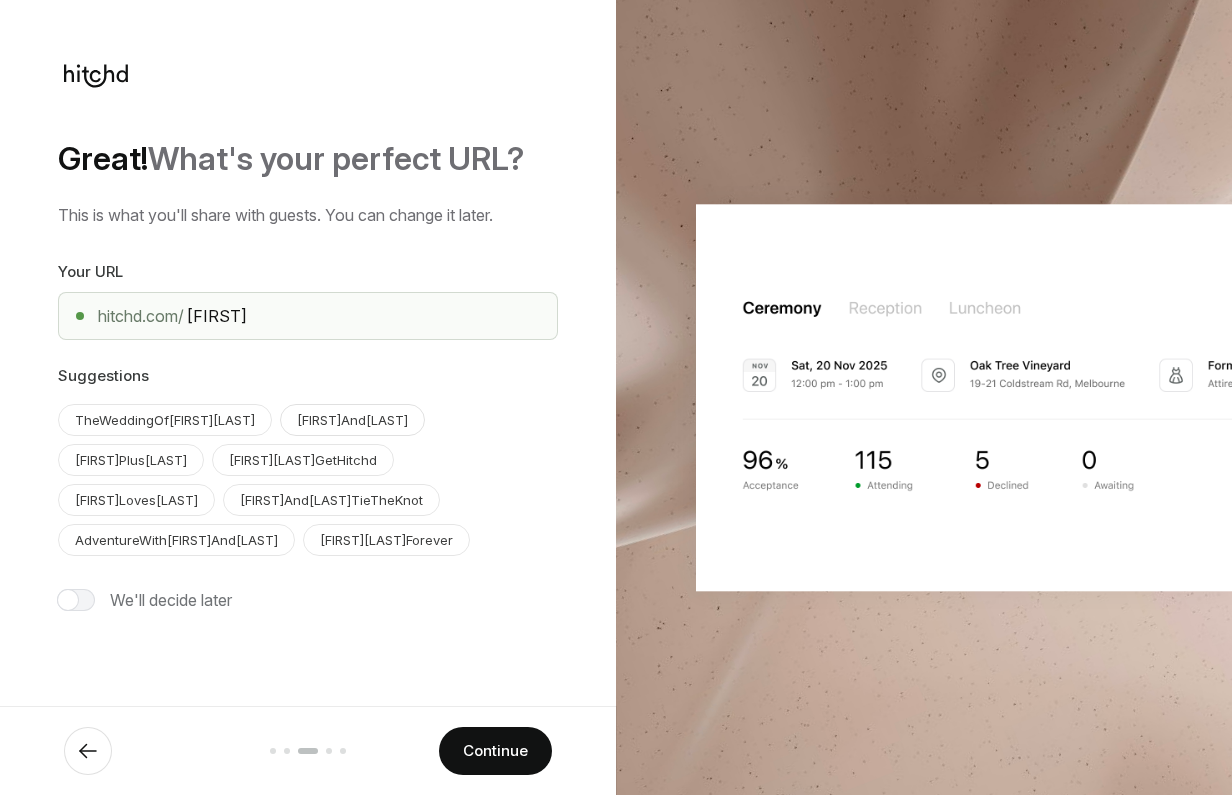 click on "[FIRST]And[LAST]" at bounding box center [165, 420] 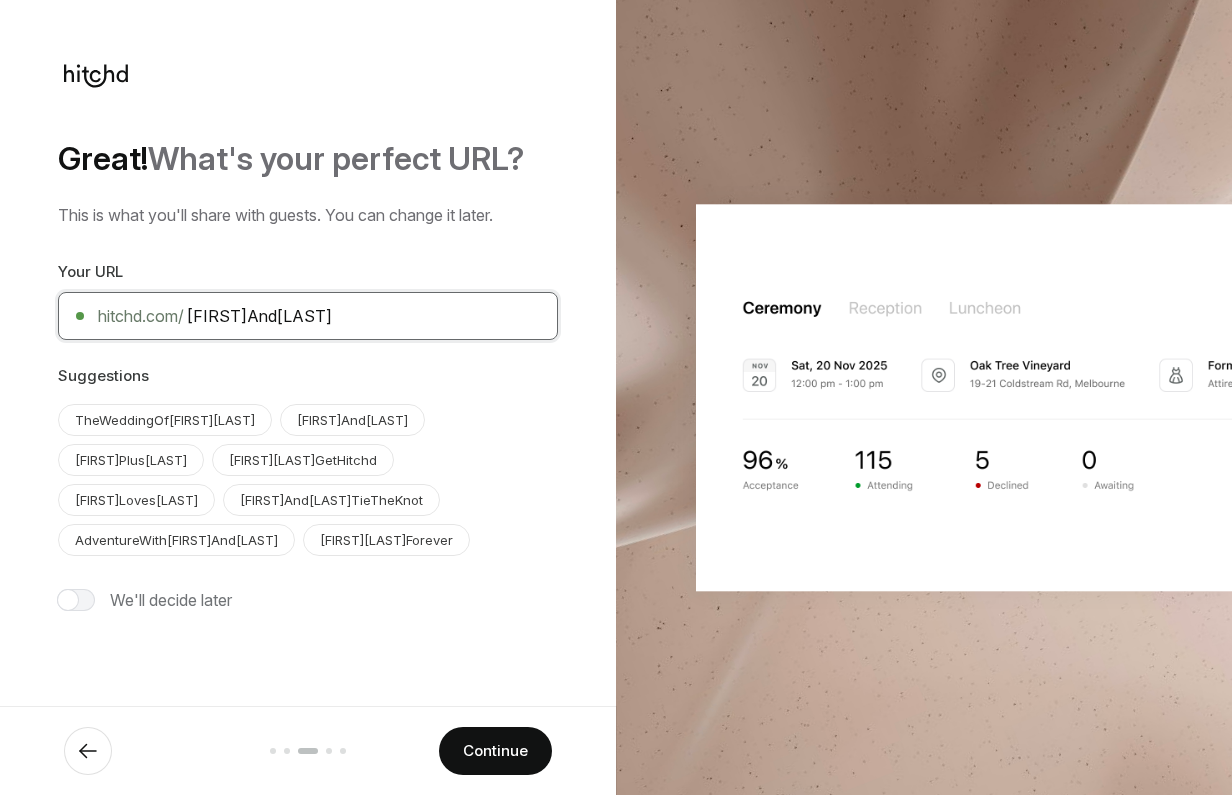 click on "[FIRST]And[LAST]" at bounding box center [308, 316] 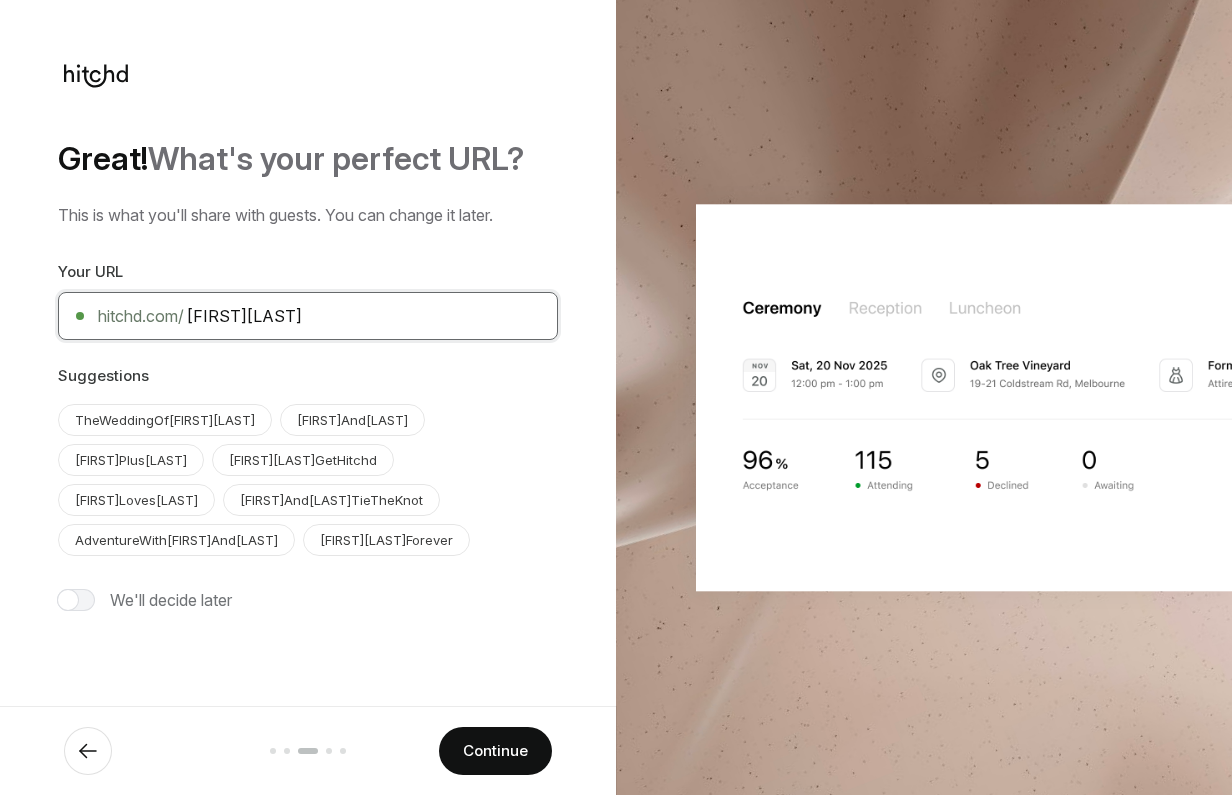 click on "[FIRST][LAST]" at bounding box center (308, 316) 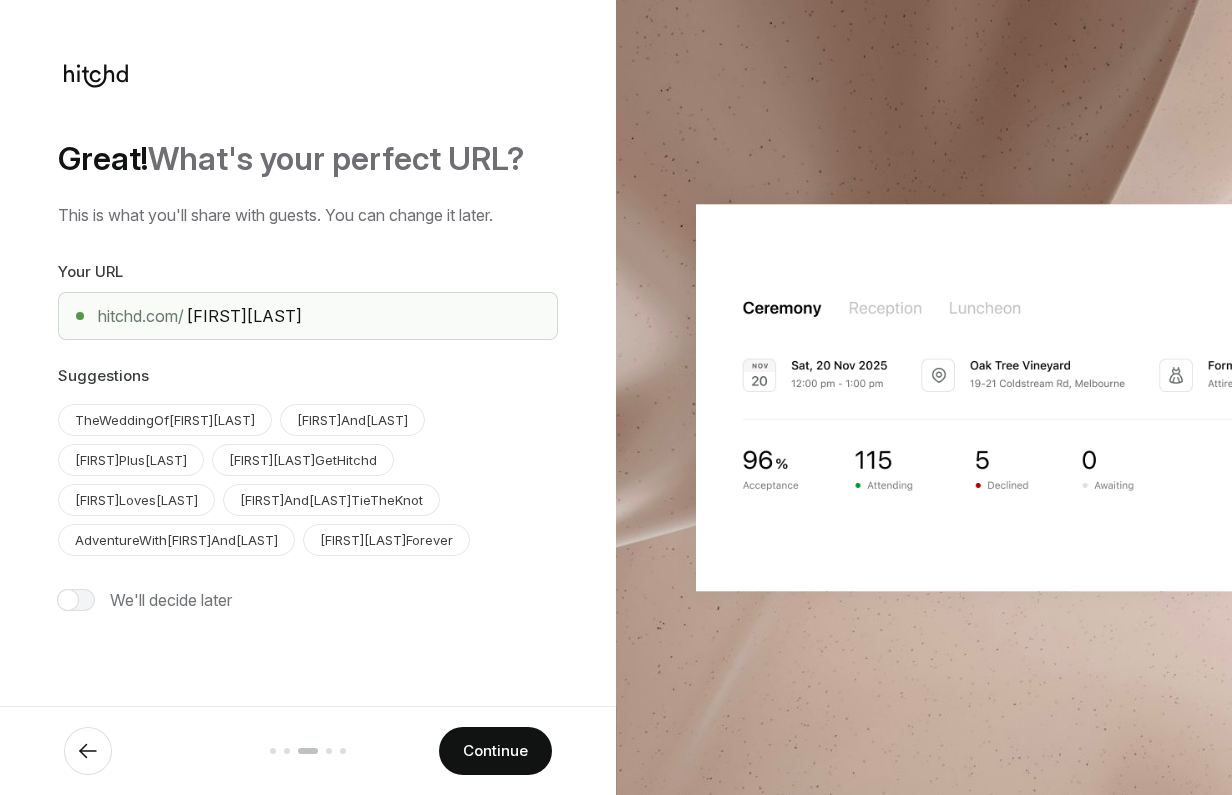 drag, startPoint x: 288, startPoint y: 326, endPoint x: 294, endPoint y: 382, distance: 56.32051 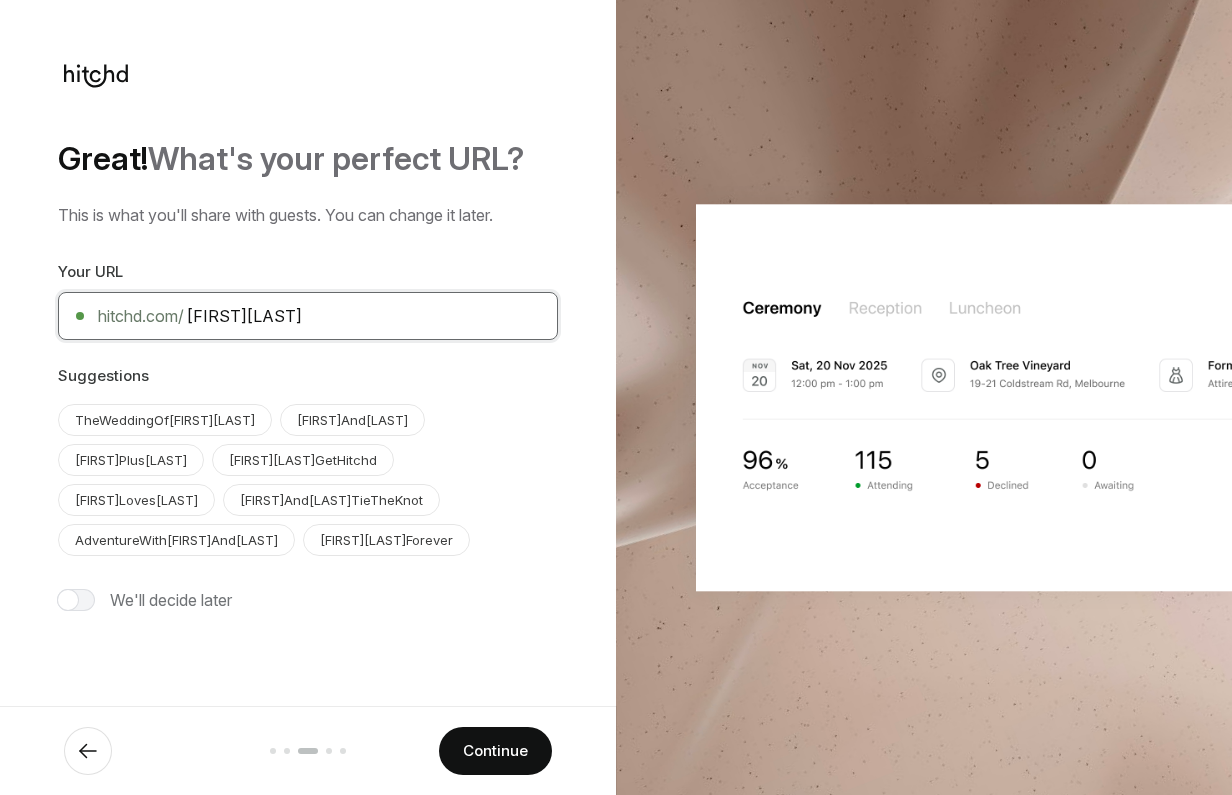 click on "[FIRST][LAST]" at bounding box center (308, 316) 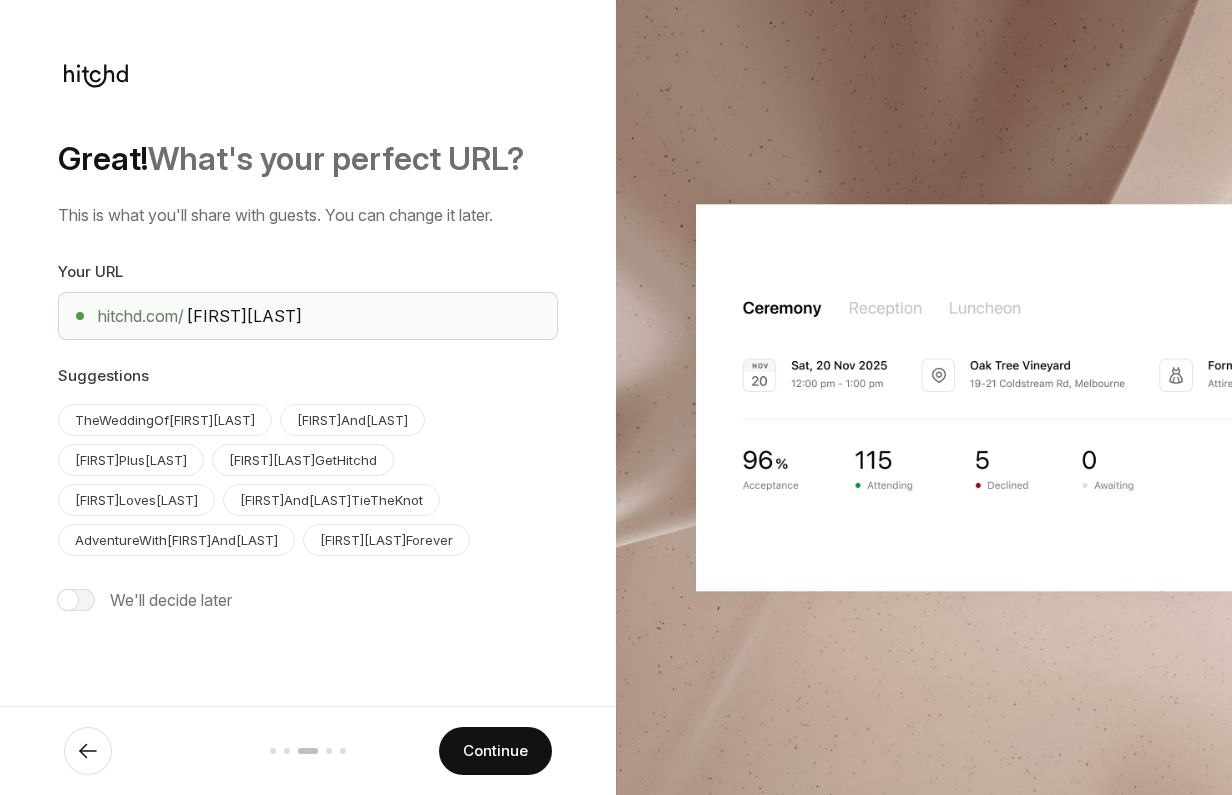 click on "Suggestions
TheWeddingOf[FIRST][LAST]
[FIRST]And[LAST]
[FIRST]Plus[LAST]
[FIRST][LAST]GetHitchd
[FIRST]Loves[LAST]
[FIRST]And[LAST]TieTheKnot
AdventureWith[FIRST]And[LAST]" at bounding box center [308, 460] 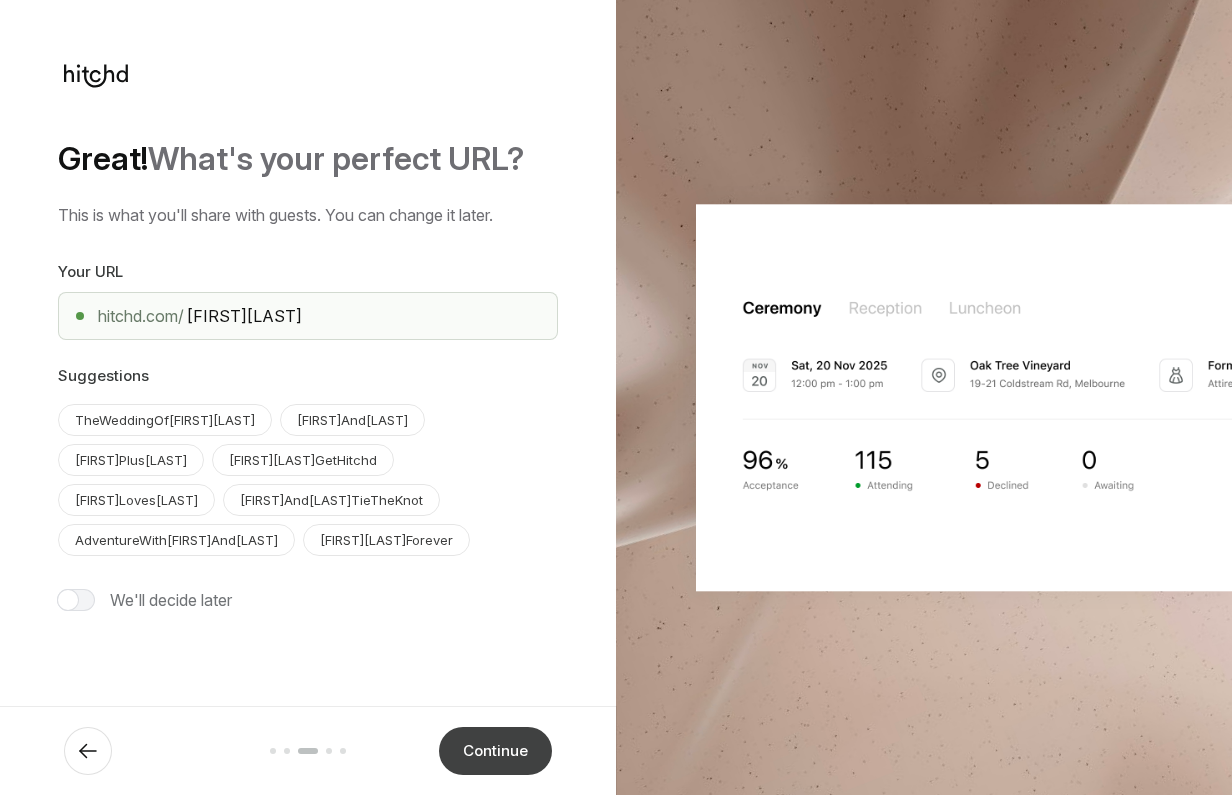 click on "Continue" at bounding box center [495, 751] 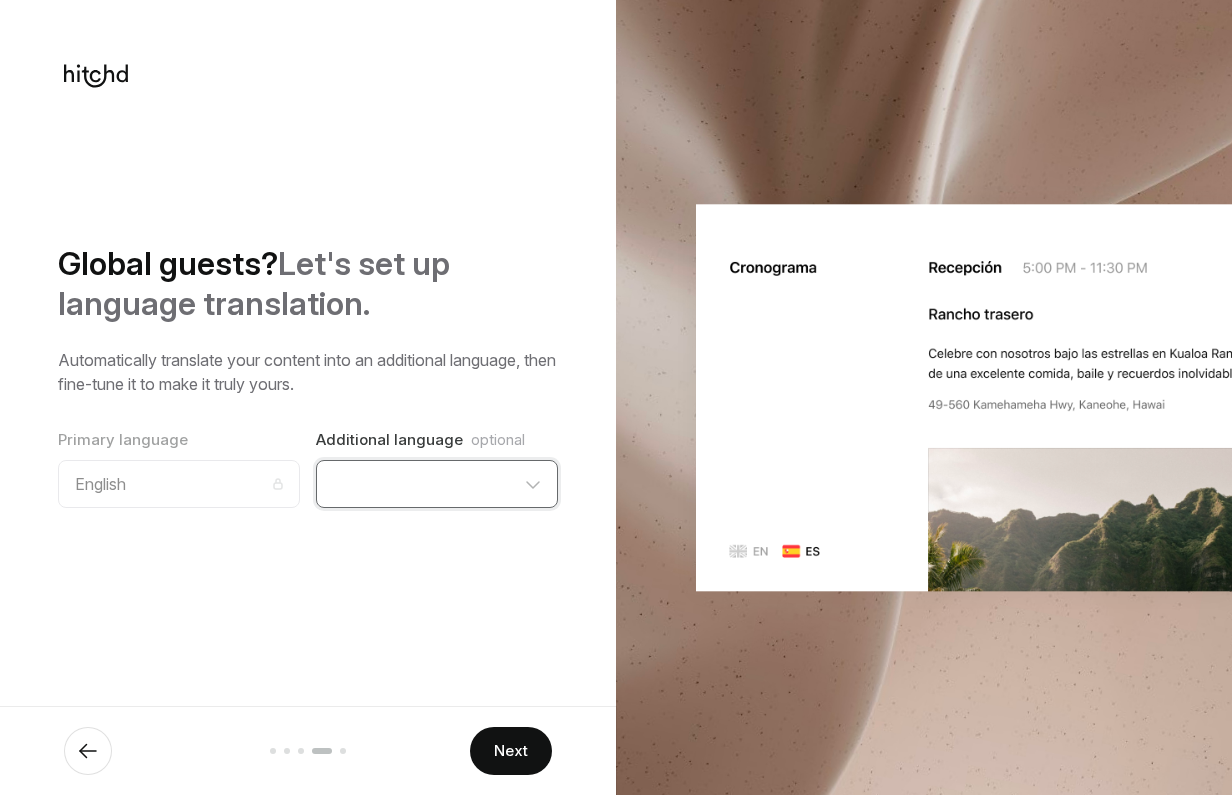 select on "French" 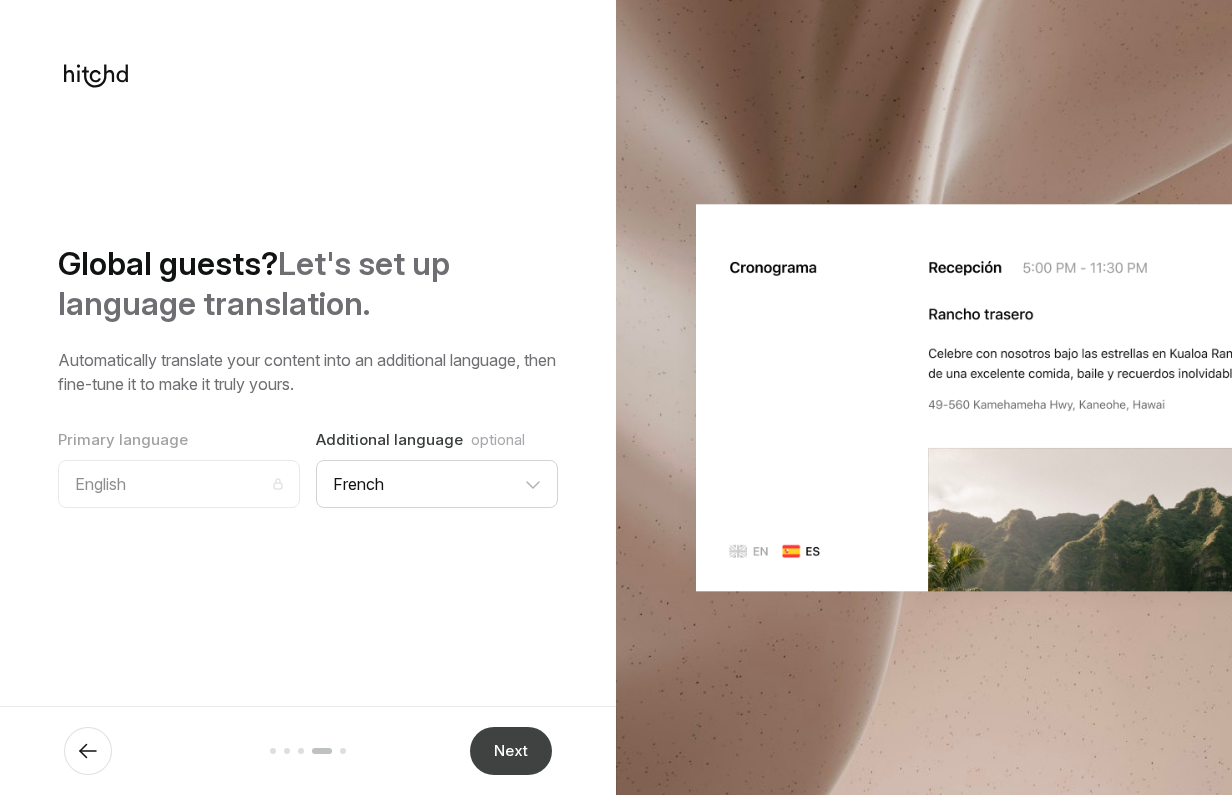 click on "Next" at bounding box center (511, 751) 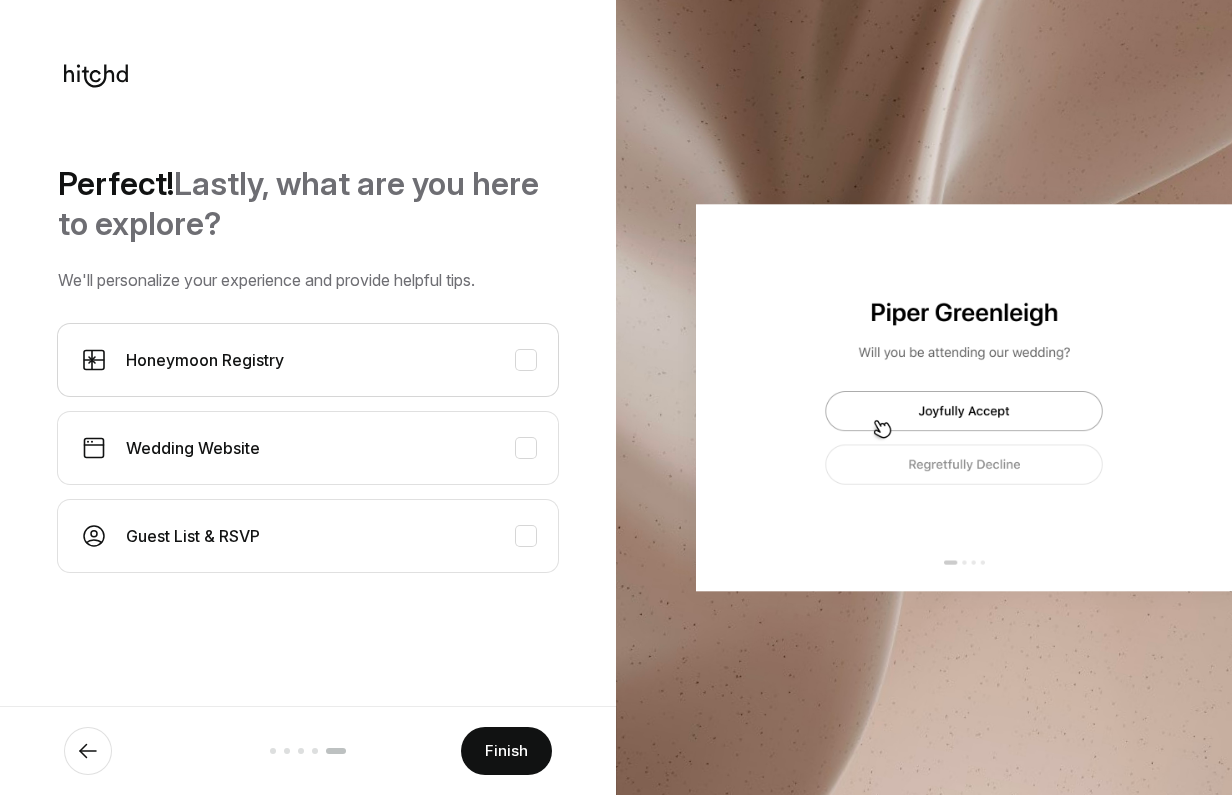 click at bounding box center (526, 360) 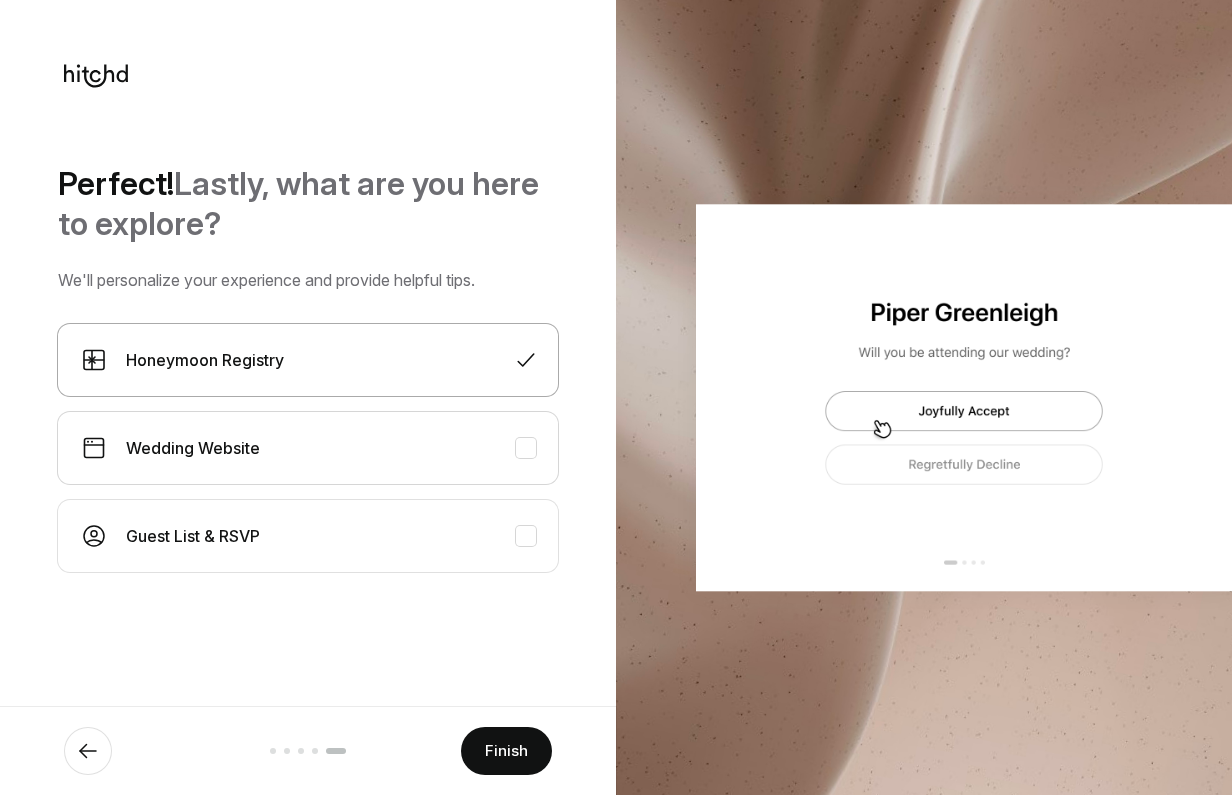 click on "Wedding Website" at bounding box center [308, 448] 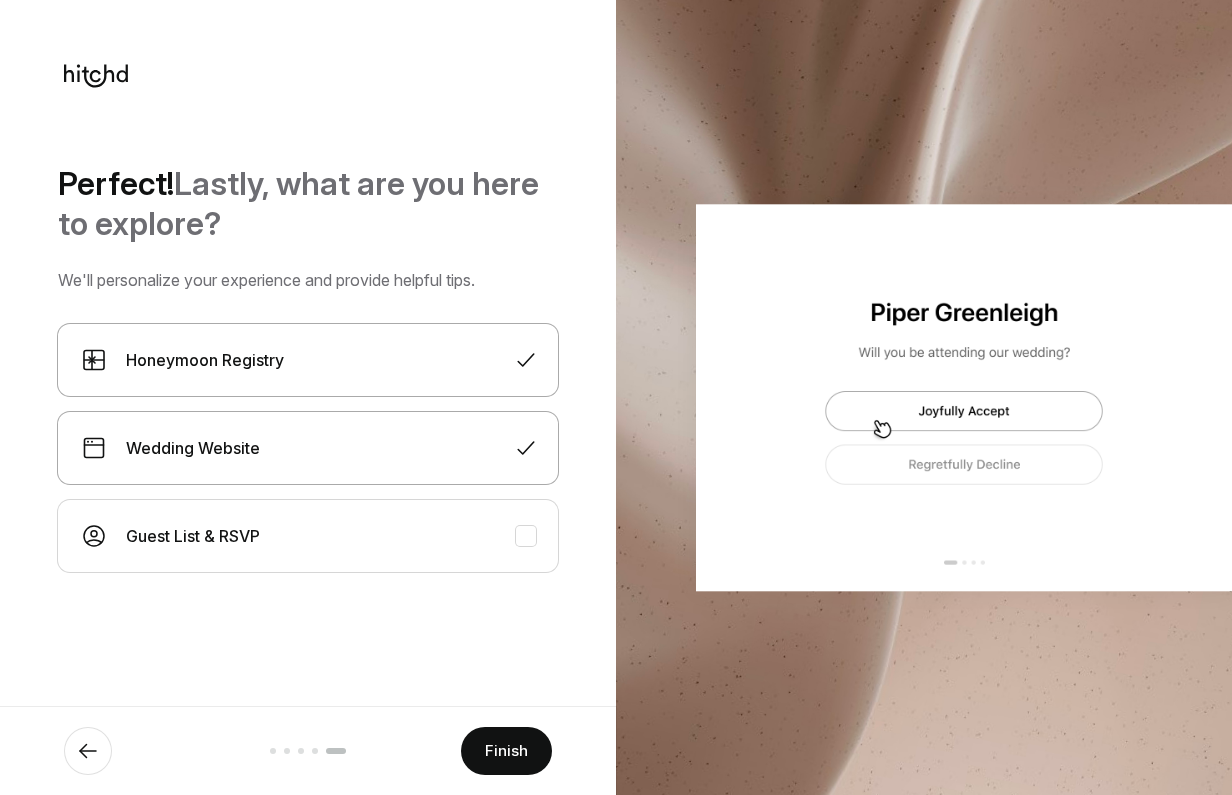 click on "Guest List & RSVP" at bounding box center (330, 448) 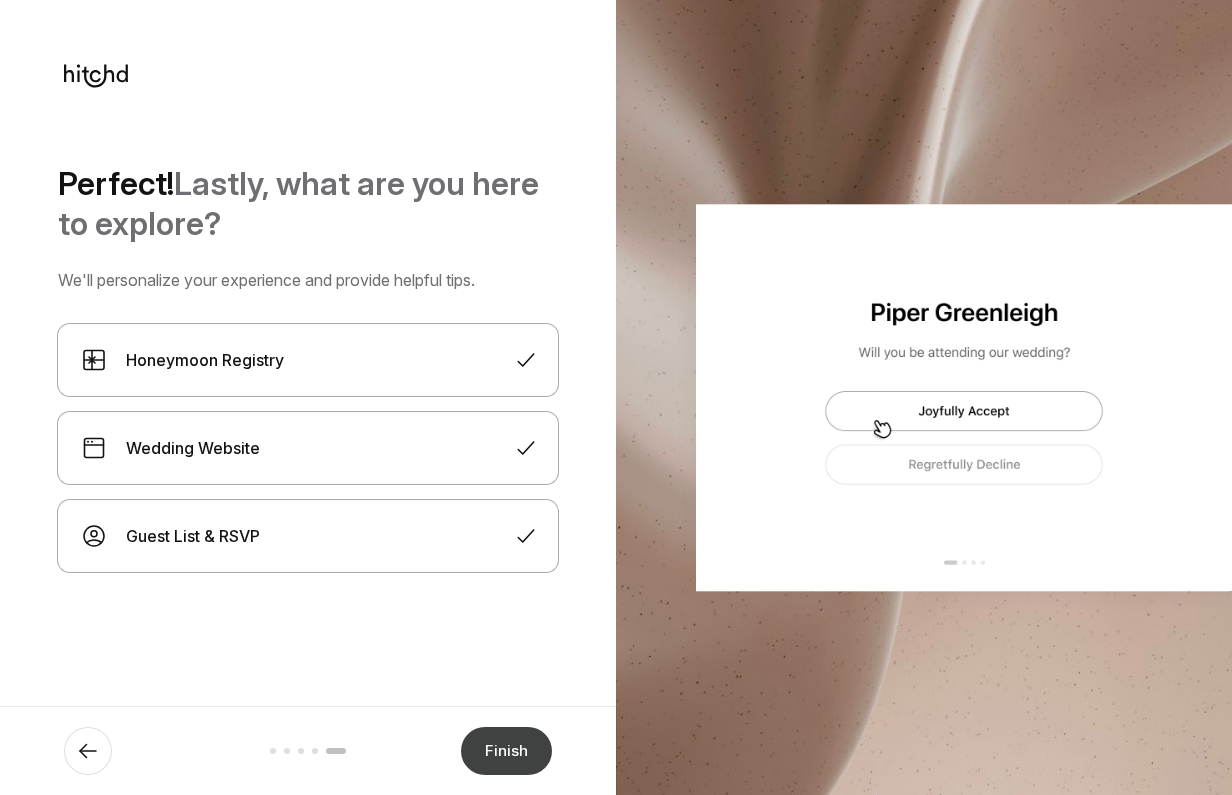 click on "Finish" at bounding box center [506, 751] 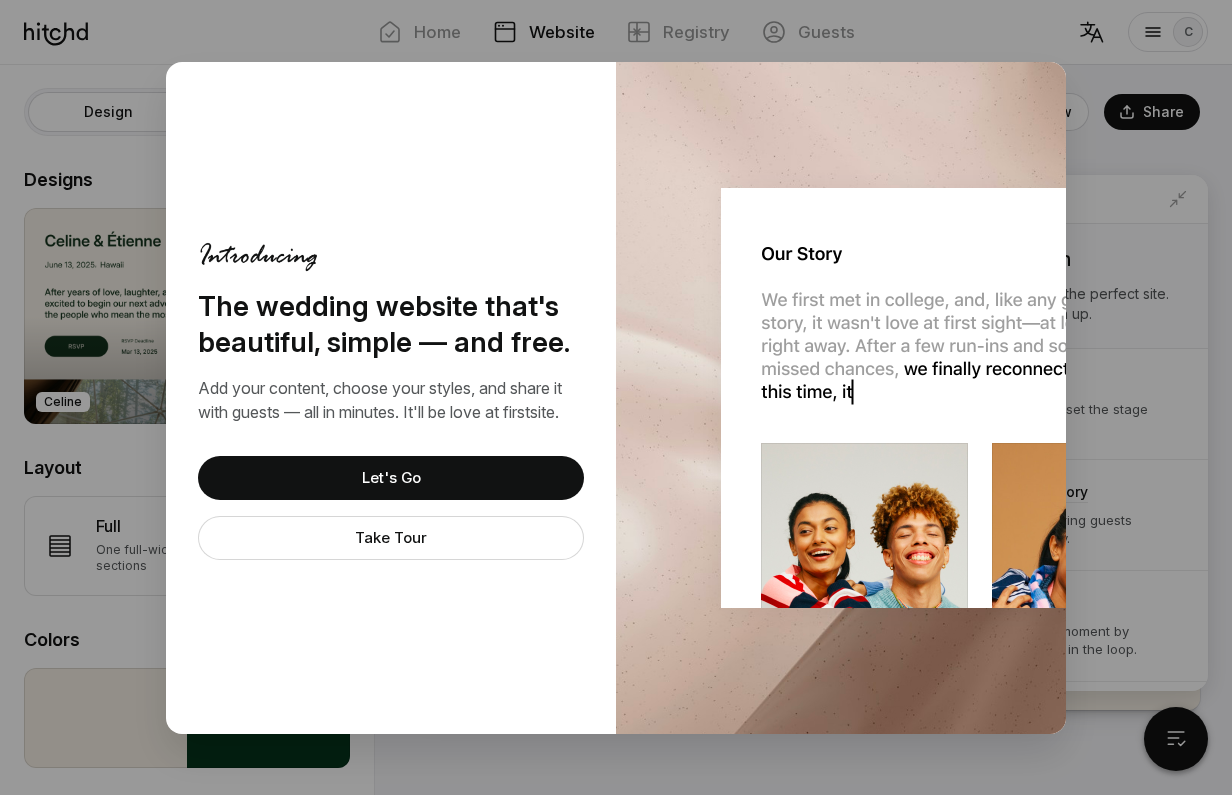 click on "Take Tour" at bounding box center (391, 538) 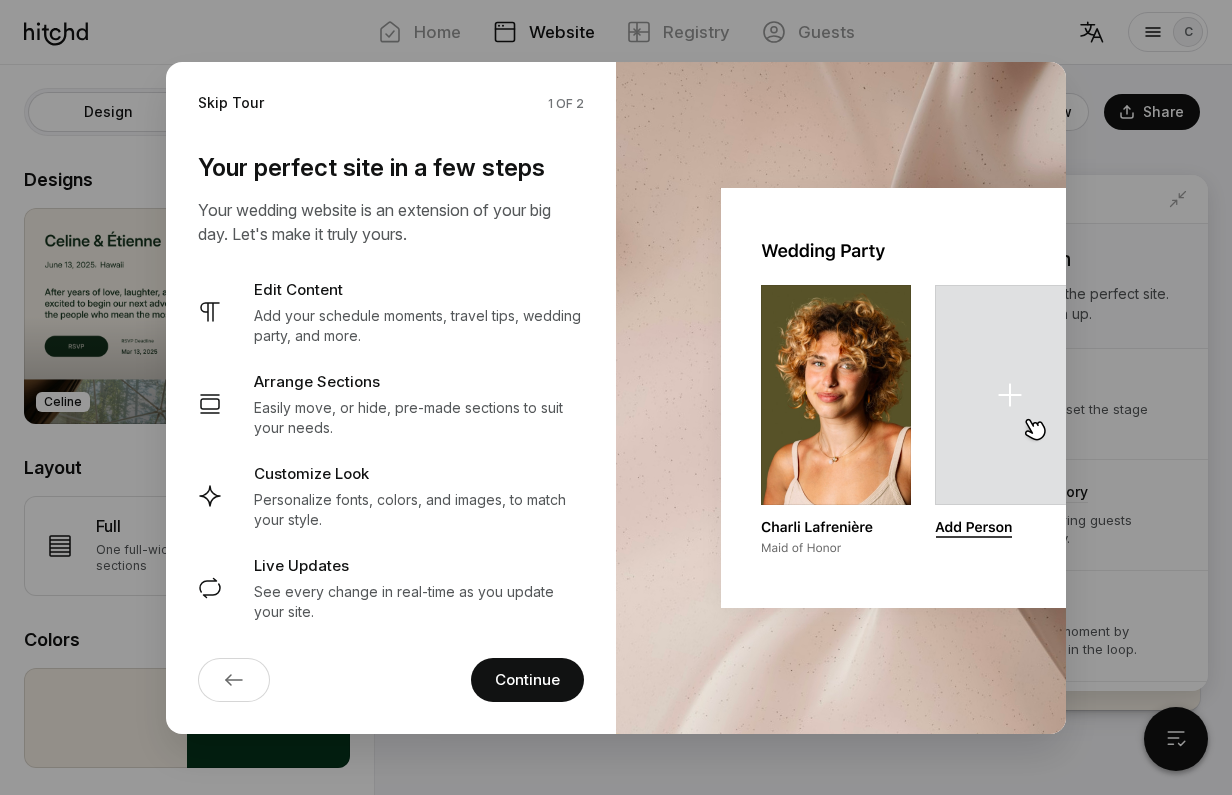 click on "Skip Tour" at bounding box center (231, 103) 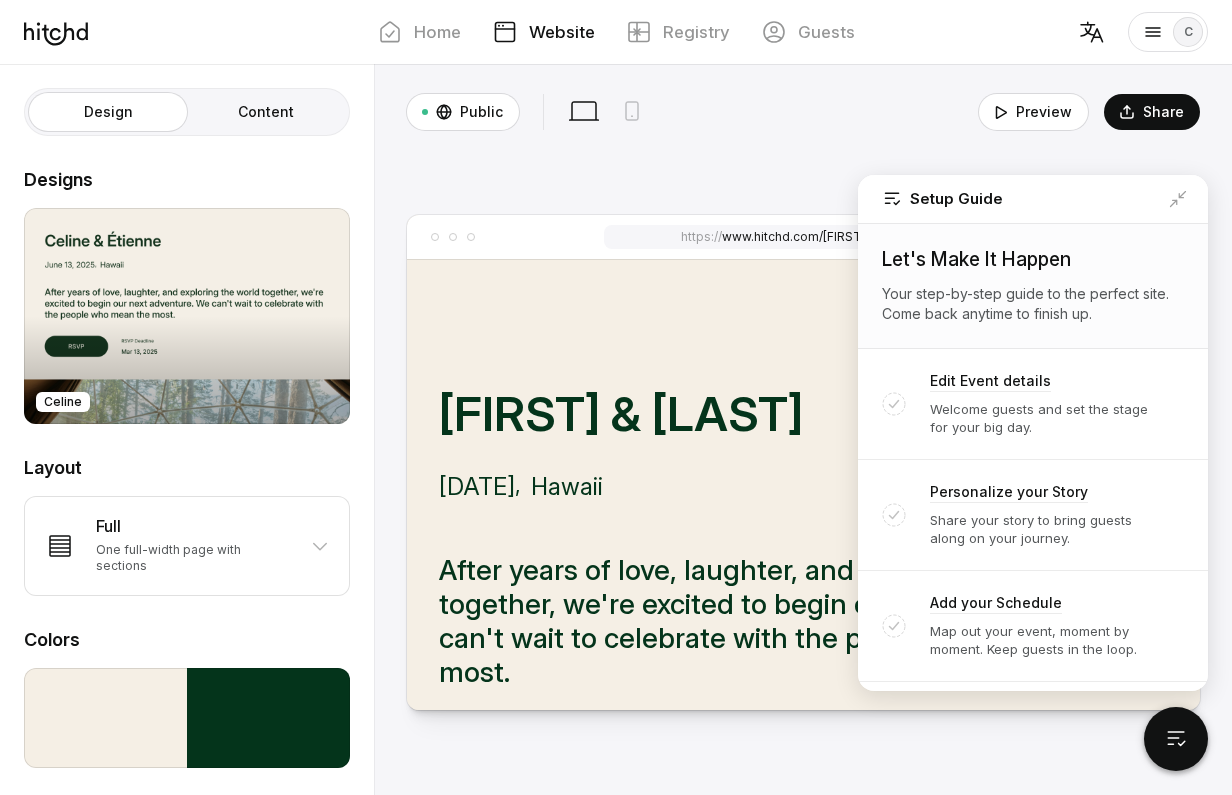 click on "https://www.hitchd.com/[FIRST][LAST]
EN
FR
[FIRST] & [LAST]
[DATE]
,
[STATE]" at bounding box center [803, 462] 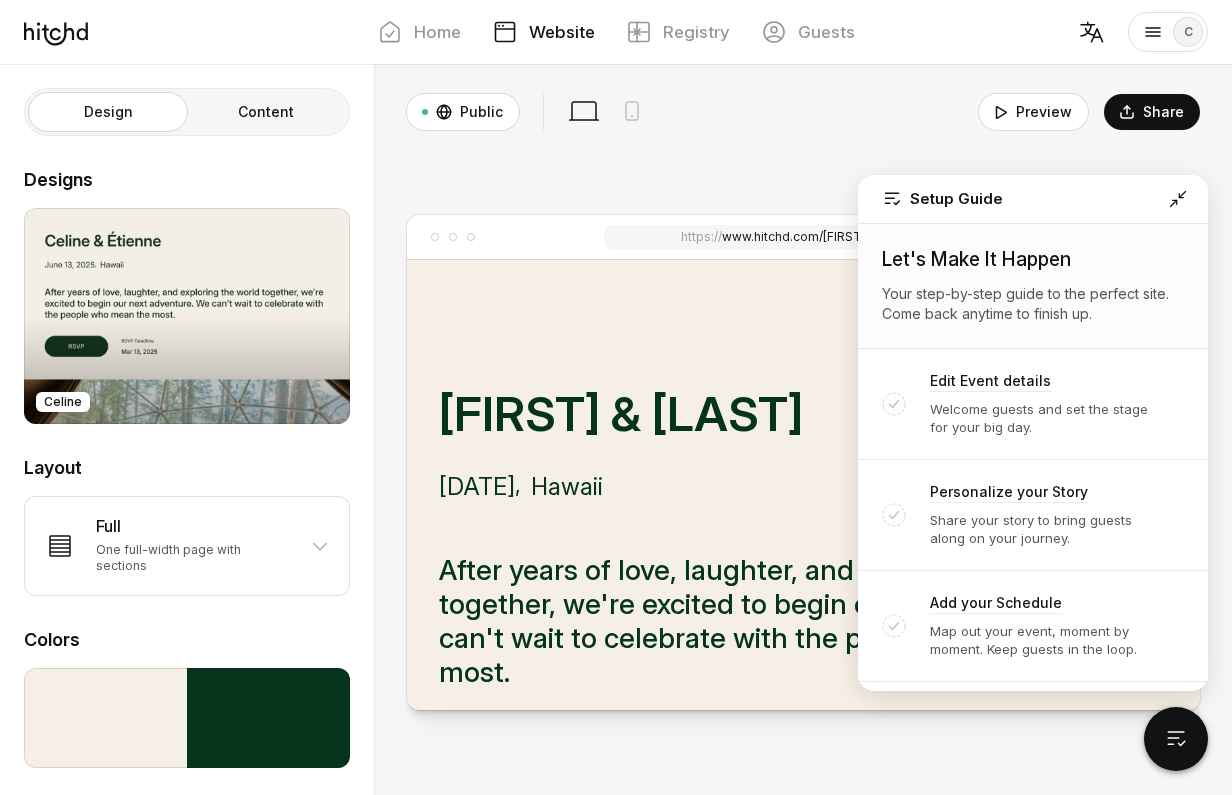 click at bounding box center [1178, 199] 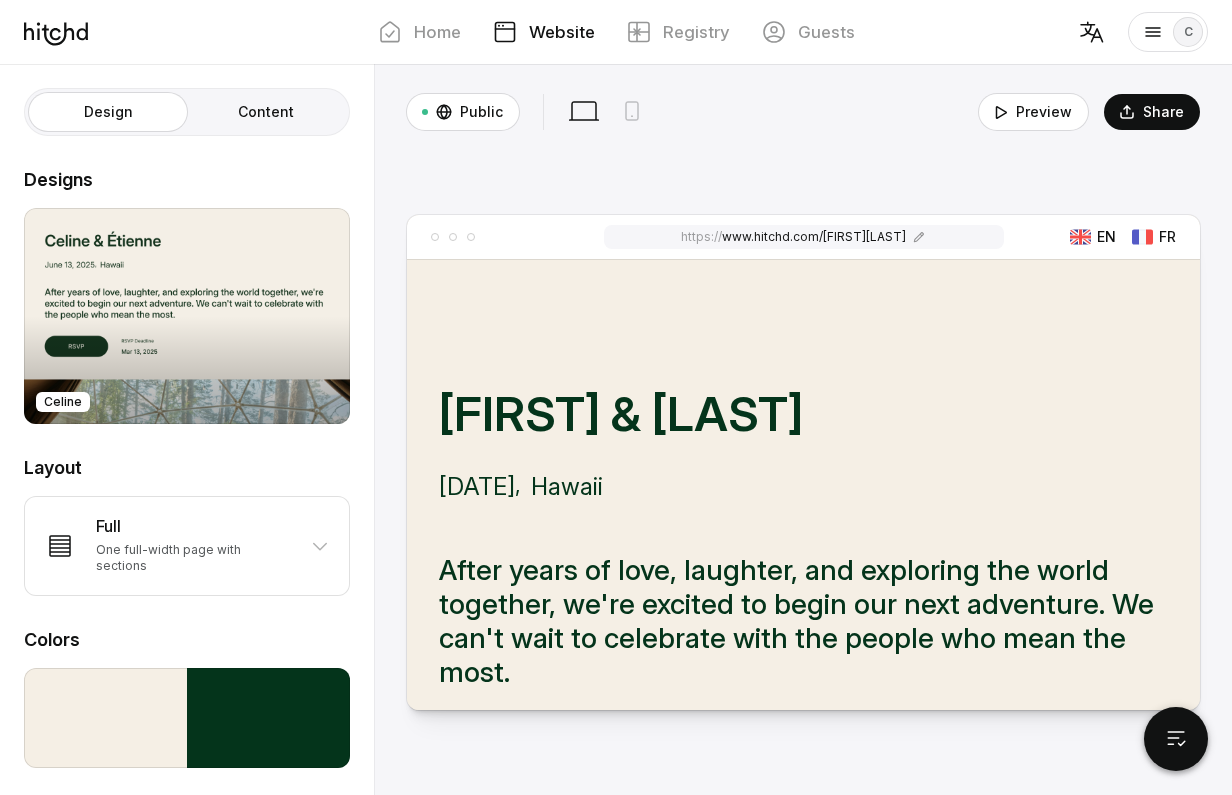 click at bounding box center (1083, 237) 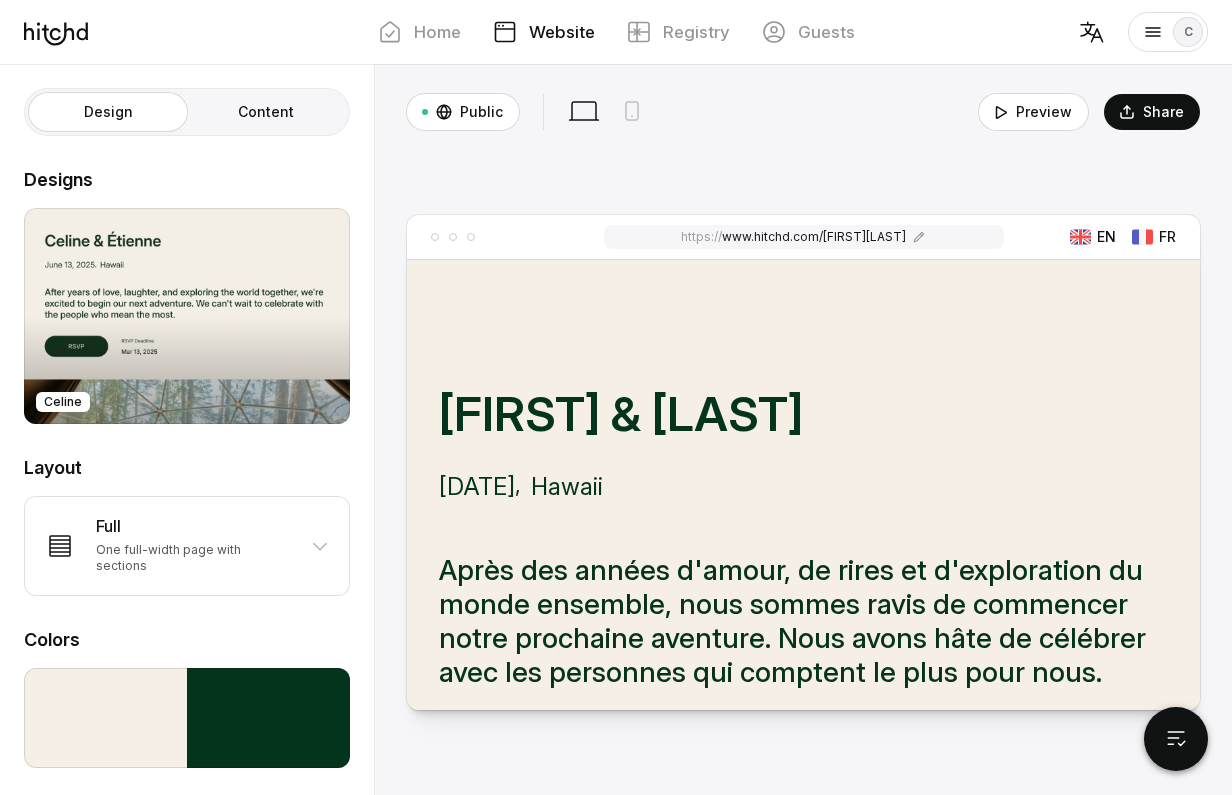 click on "EN" at bounding box center [1106, 237] 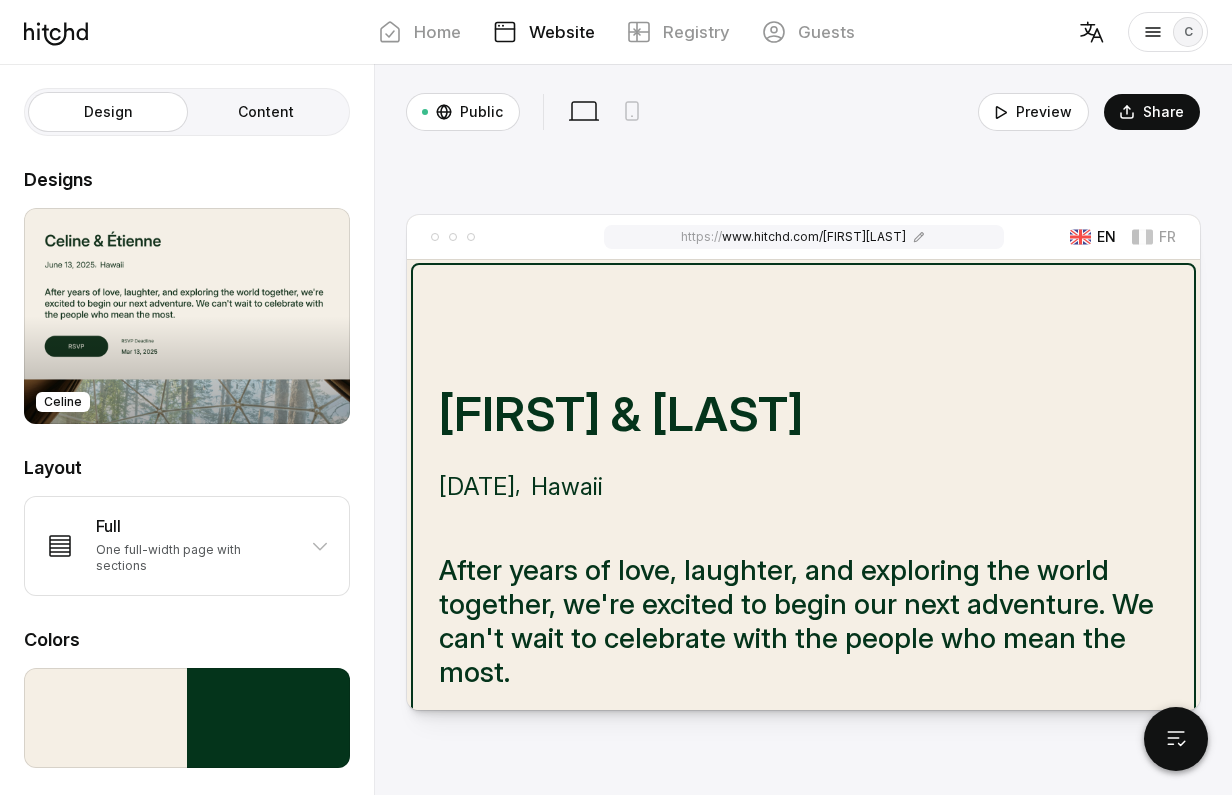click on "Hawaii" at bounding box center [567, 487] 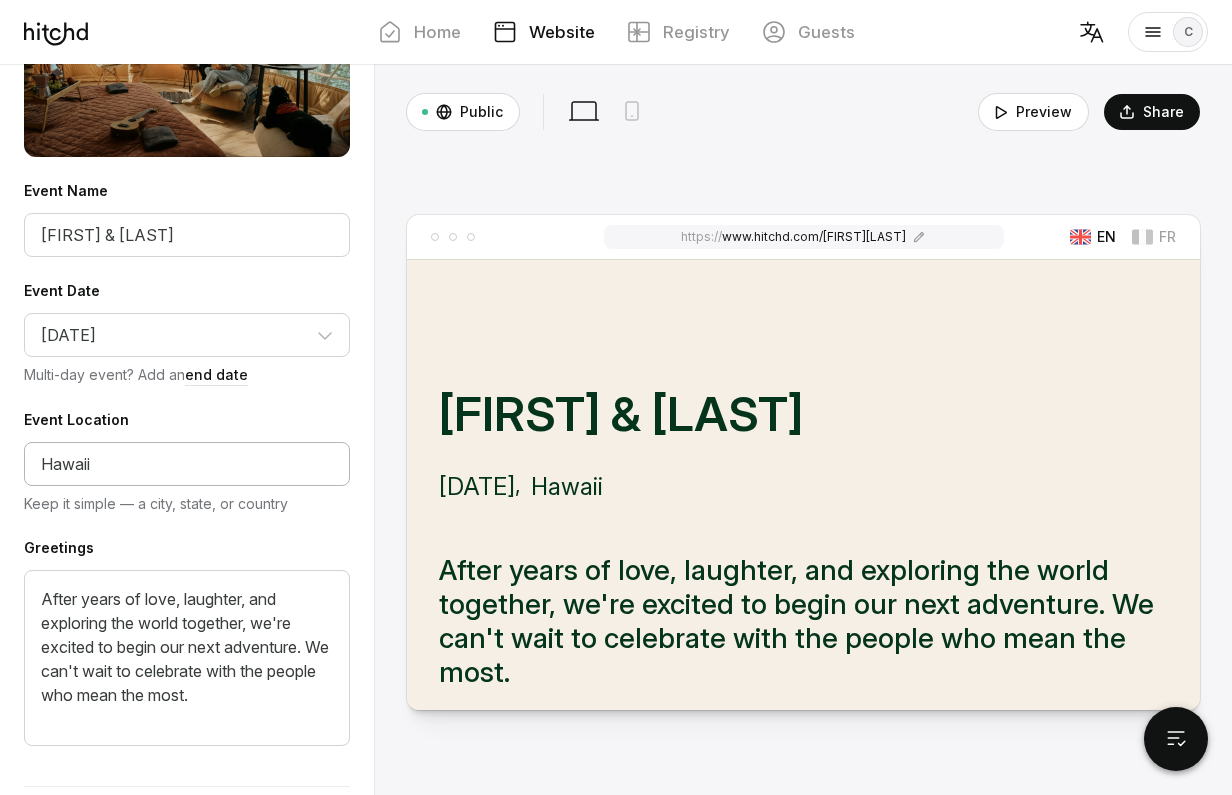 scroll, scrollTop: 392, scrollLeft: 0, axis: vertical 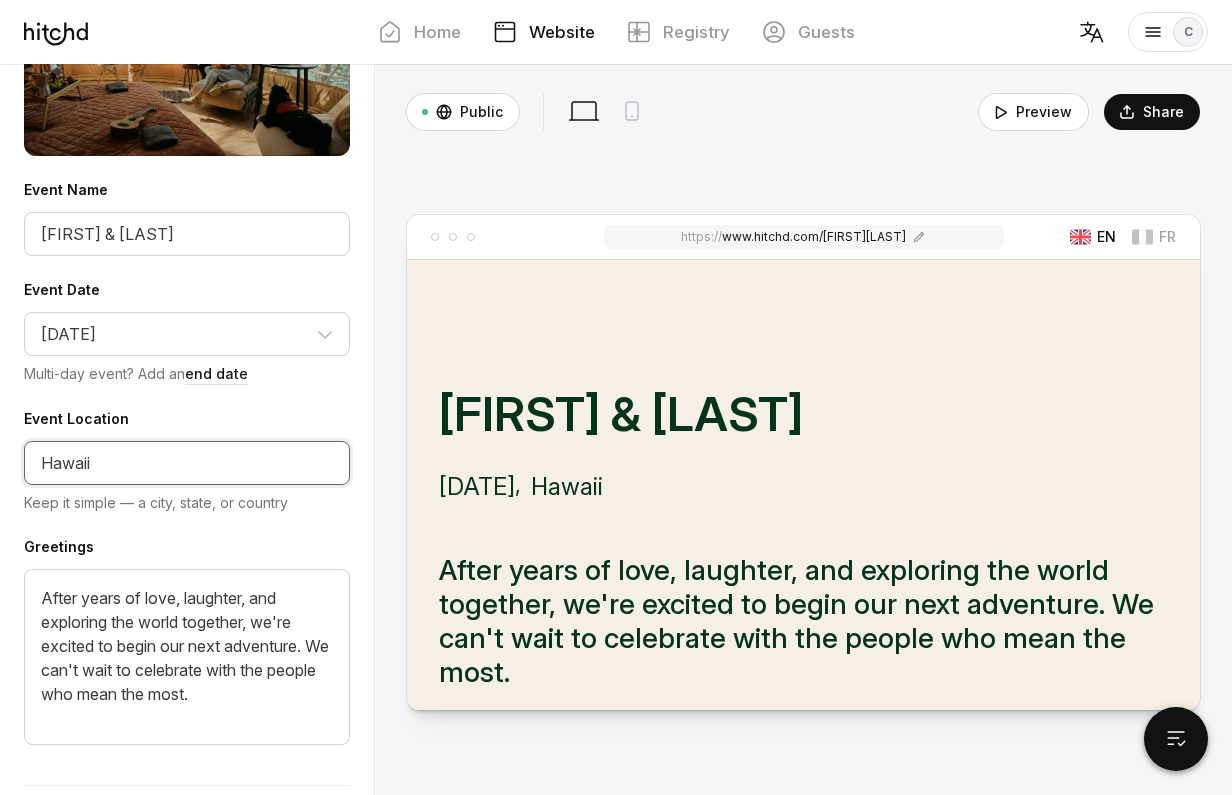 click on "Hawaii" at bounding box center [187, 463] 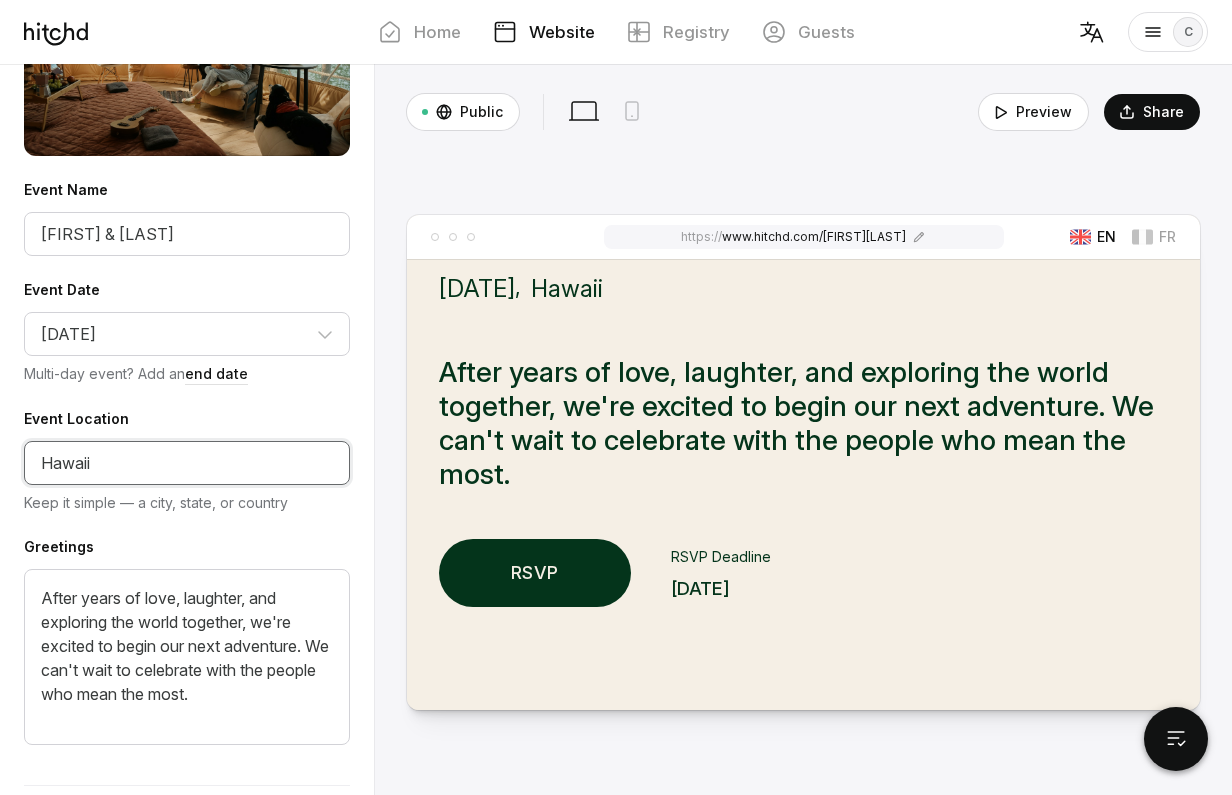 scroll, scrollTop: 210, scrollLeft: 0, axis: vertical 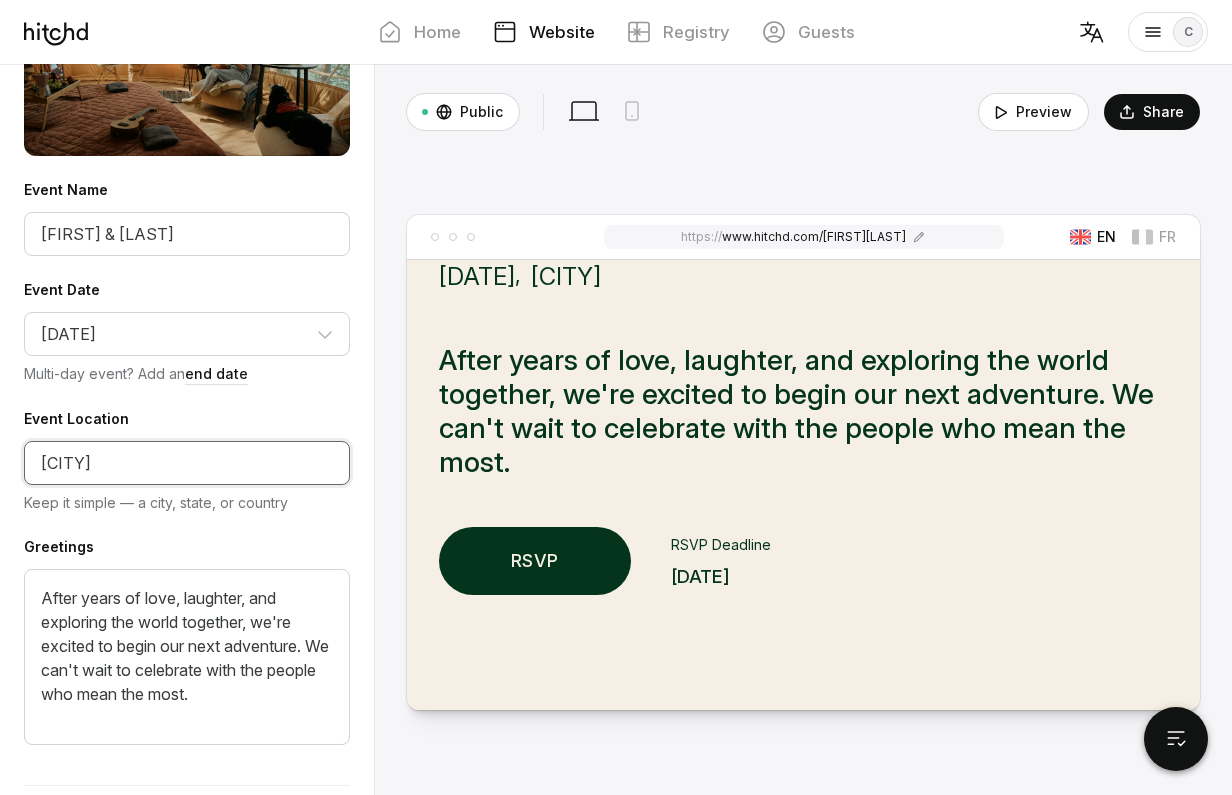 type on "[CITY]" 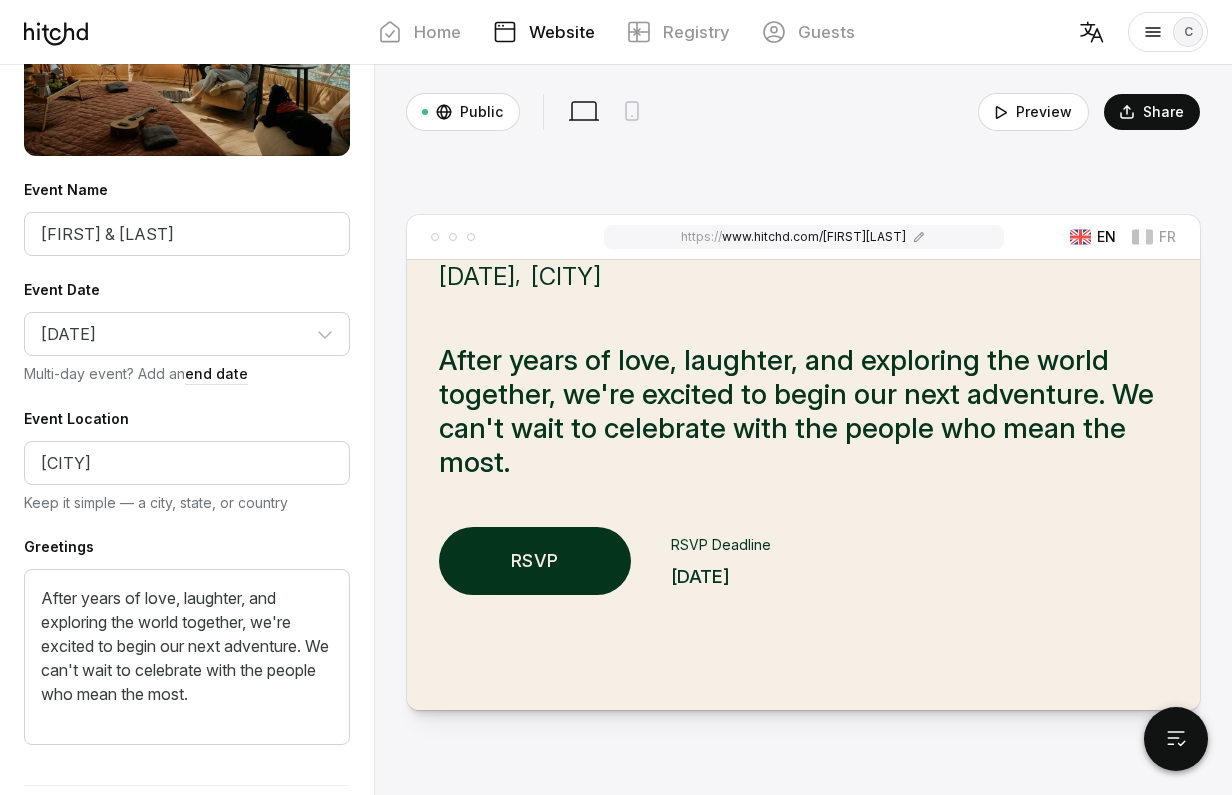 click on "Welcome
Welcome guests and set the stage for your big day.
Image
Show
Event Name
[FIRST] & [LAST]
Event Date
[DATE]
Multi-day event? Add an  end date
Event Location
[CITY]
Keep it simple — a city, state, or country
Greetings
After years of love, laughter, and exploring the world together, we're excited to begin our next adventure. We can't wait to celebrate with the people who mean the most." at bounding box center (187, 452) 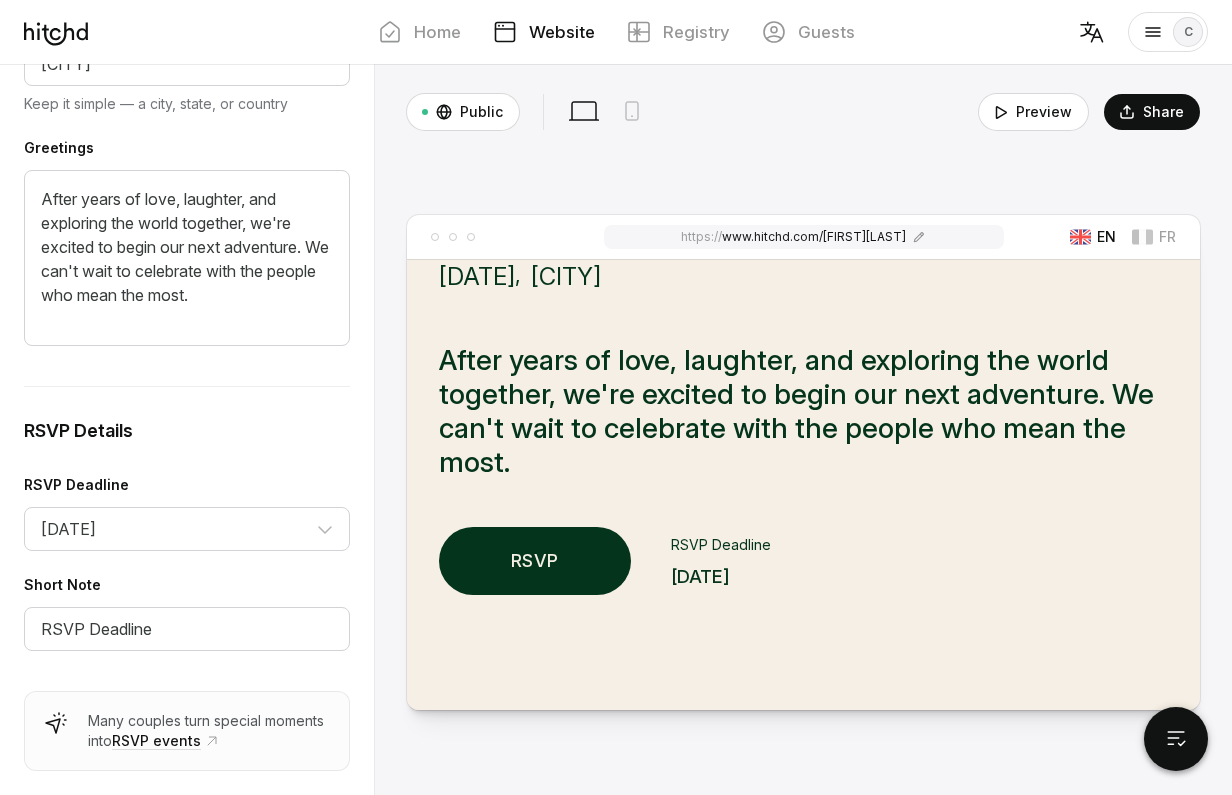 scroll, scrollTop: 791, scrollLeft: 0, axis: vertical 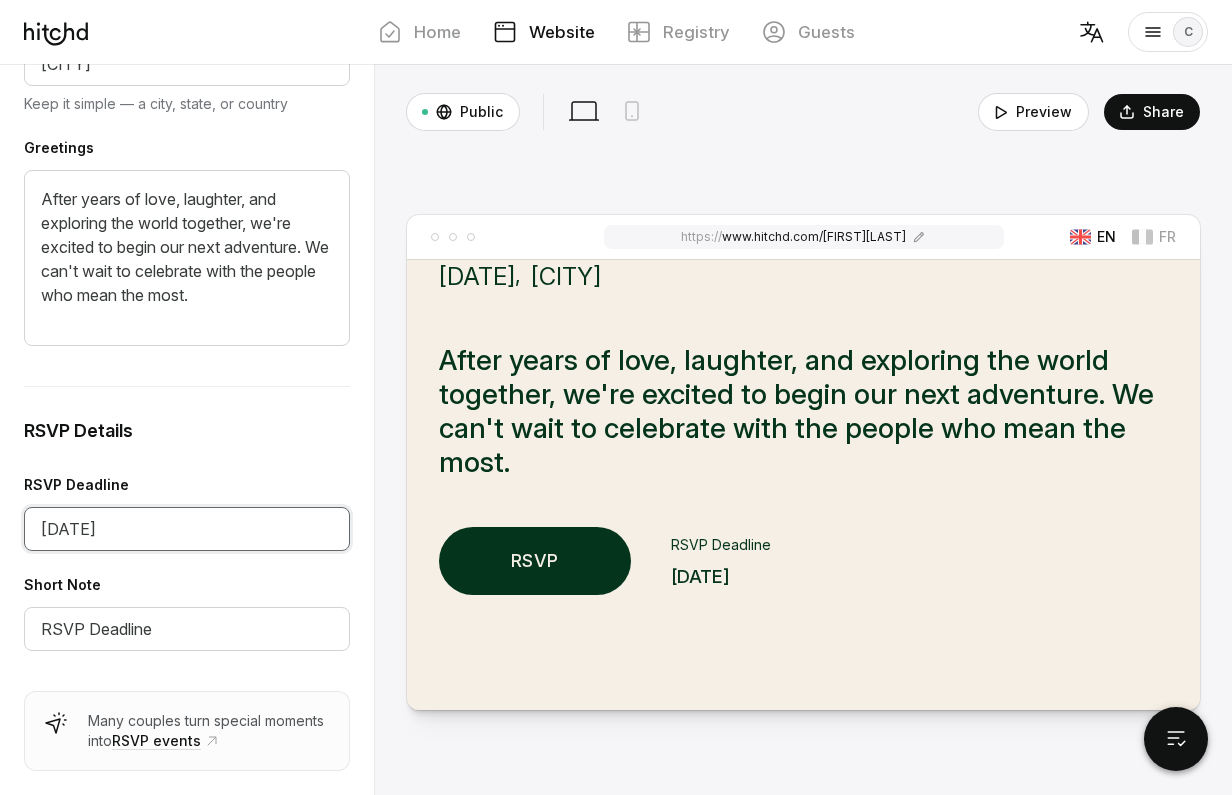 click on "[DATE]" at bounding box center [187, 529] 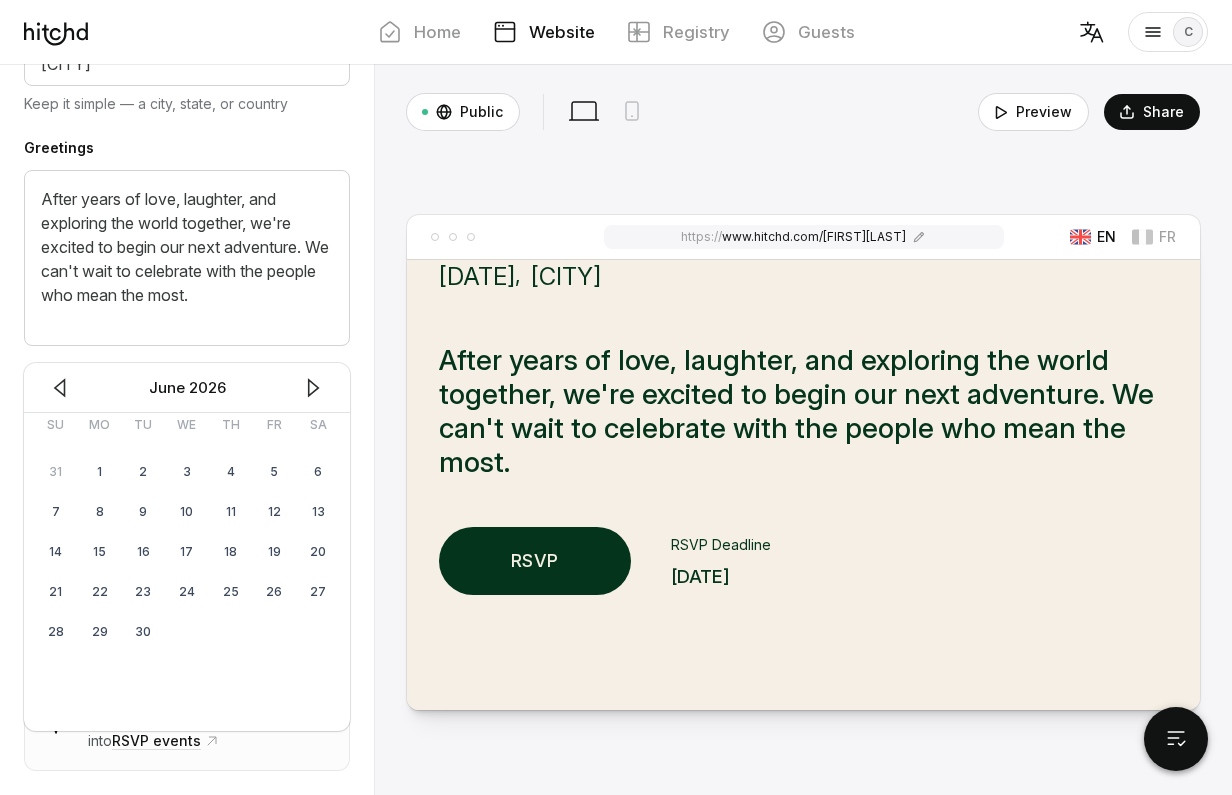 click at bounding box center [60, 388] 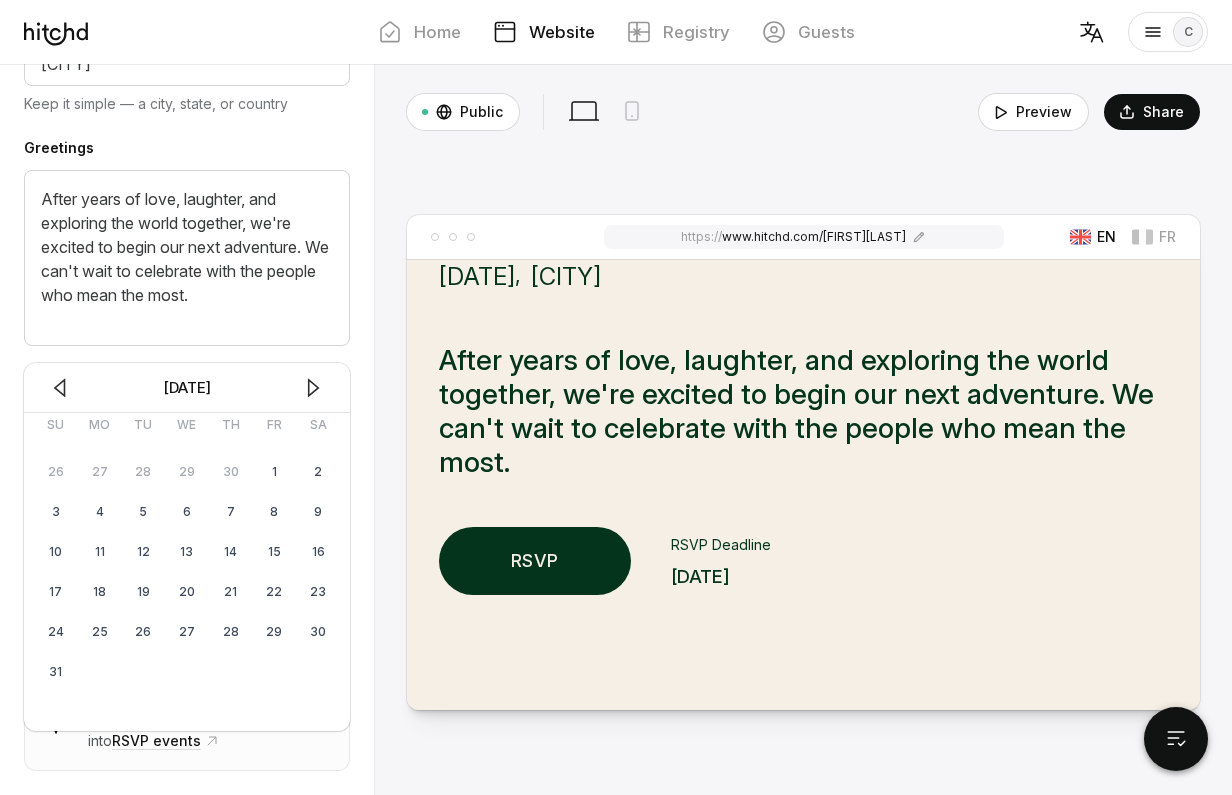 scroll, scrollTop: 789, scrollLeft: 0, axis: vertical 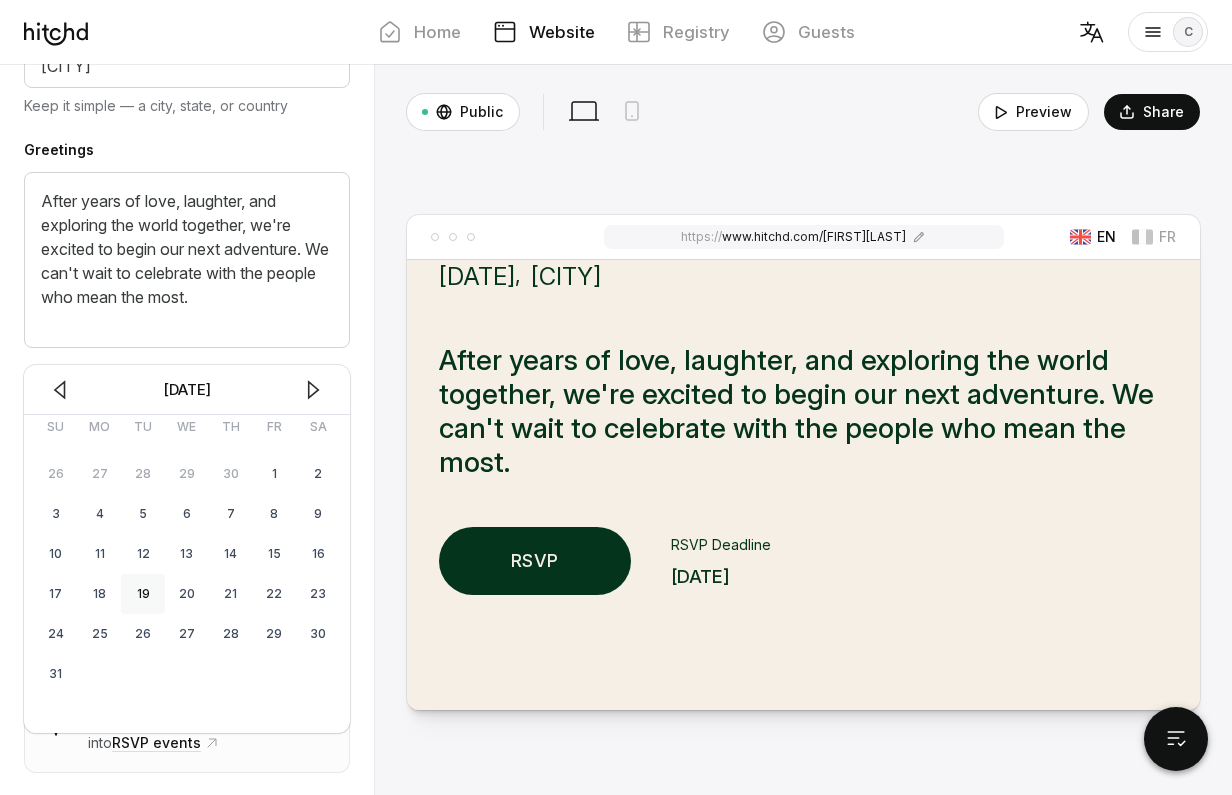 click on "19" at bounding box center (143, 594) 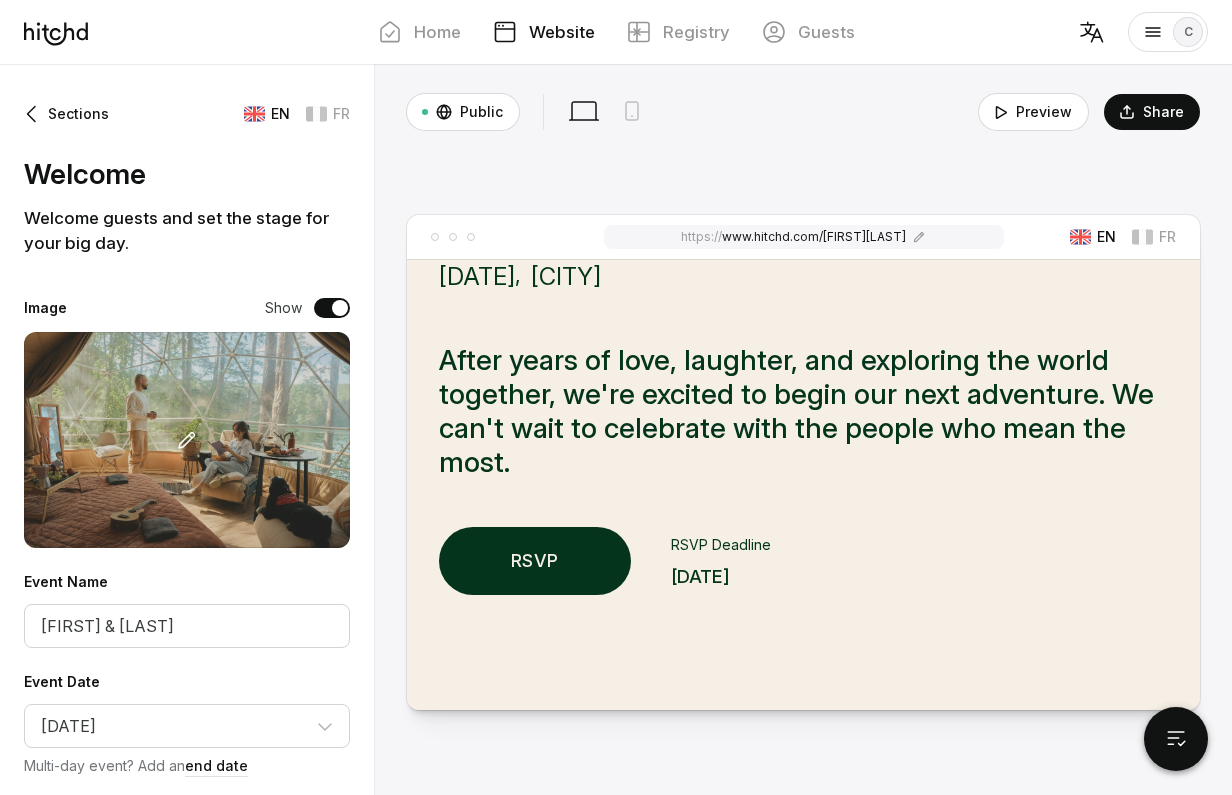 scroll, scrollTop: 0, scrollLeft: 0, axis: both 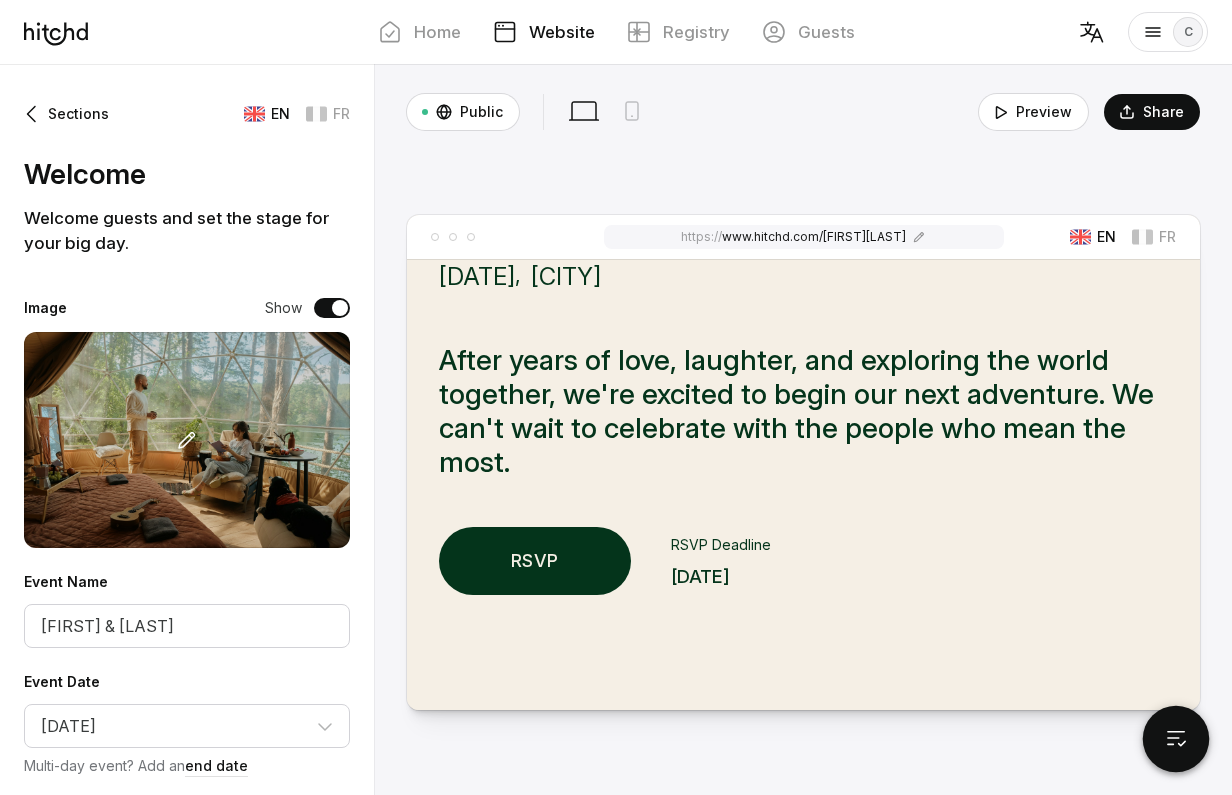 click at bounding box center (1176, 739) 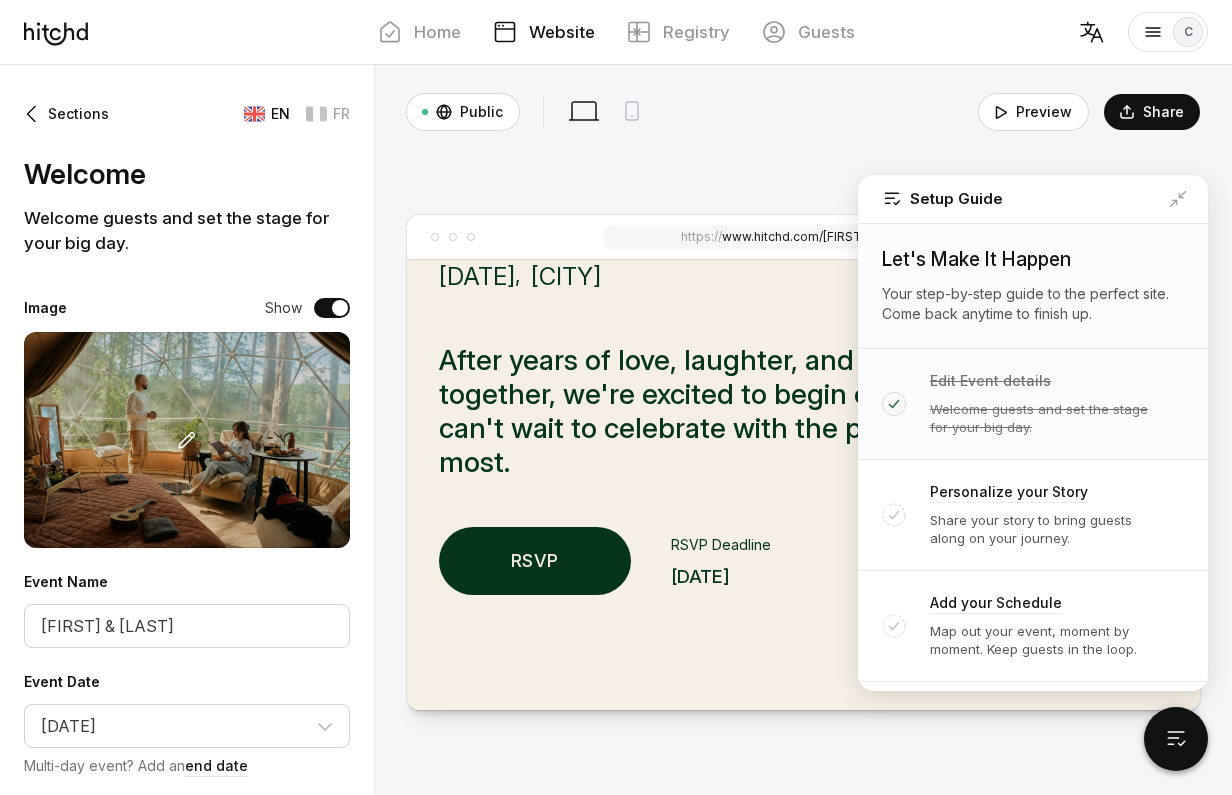 click on "Welcome guests and set the stage for your big day." at bounding box center [1042, 418] 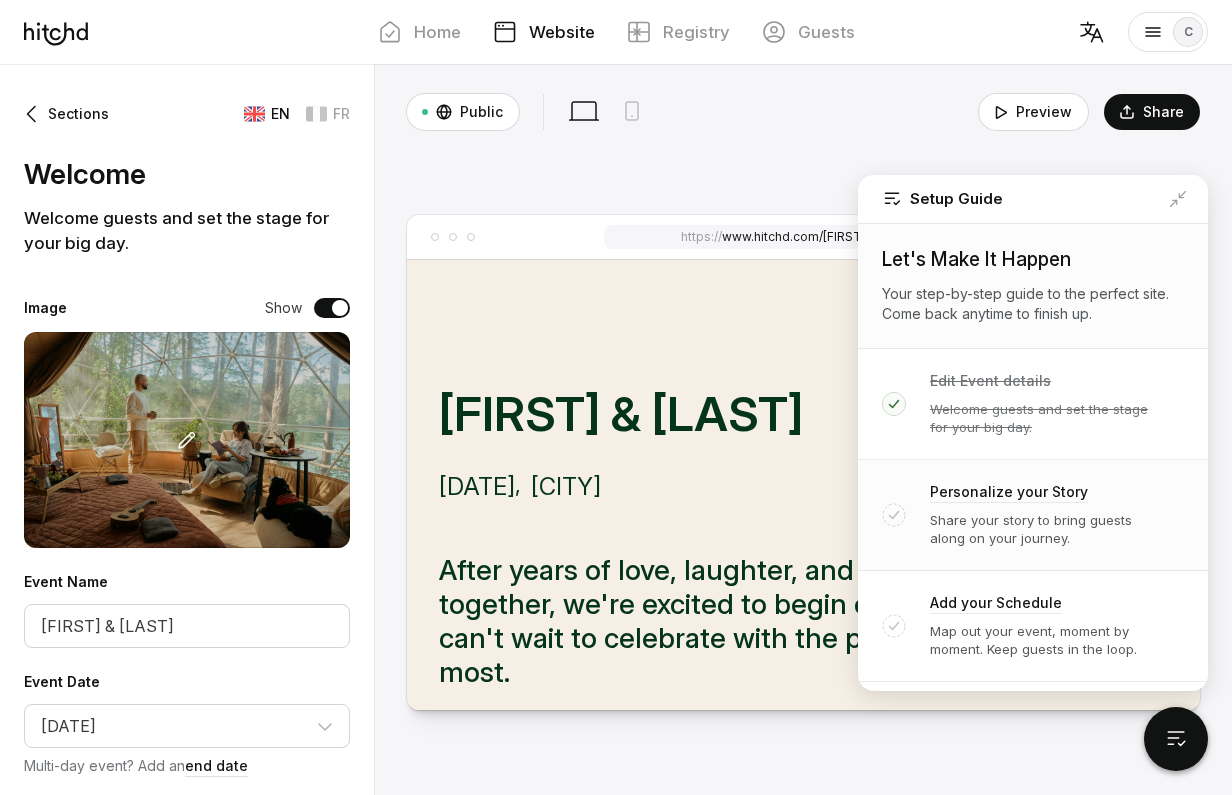 click on "Personalize your Story
Share your story to bring guests along on your journey." at bounding box center (1033, 515) 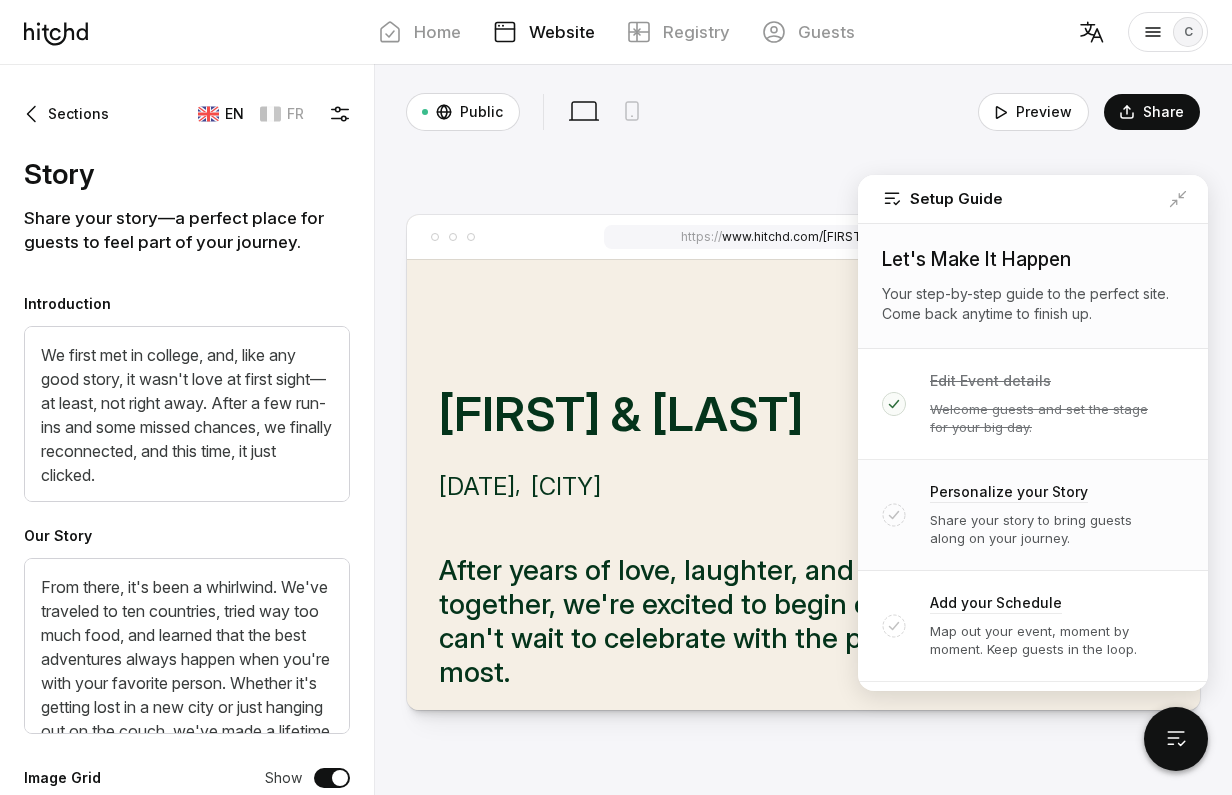 scroll, scrollTop: 1177, scrollLeft: 0, axis: vertical 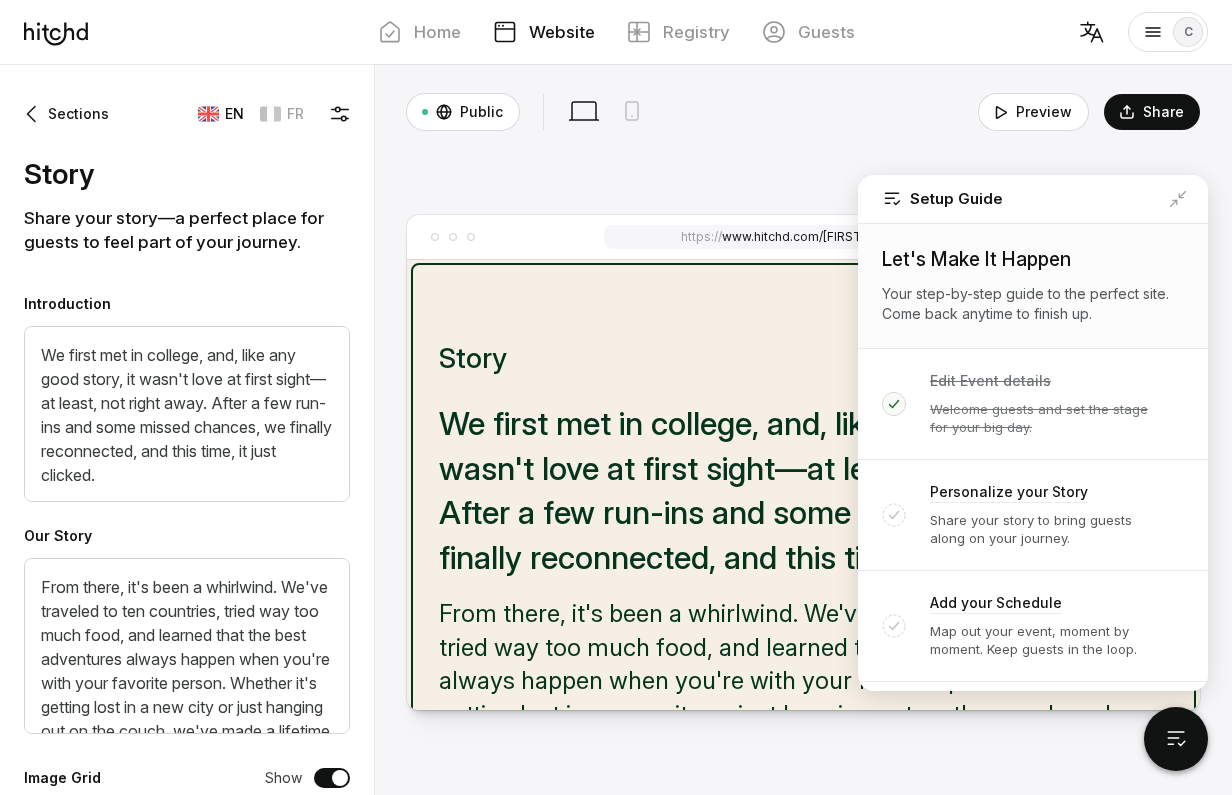 click on "We first met in college, and, like any good story, it wasn't love at first sight—at least, not right away. After a few run-ins and some missed chances, we finally reconnected, and this time, it just clicked." at bounding box center (803, 491) 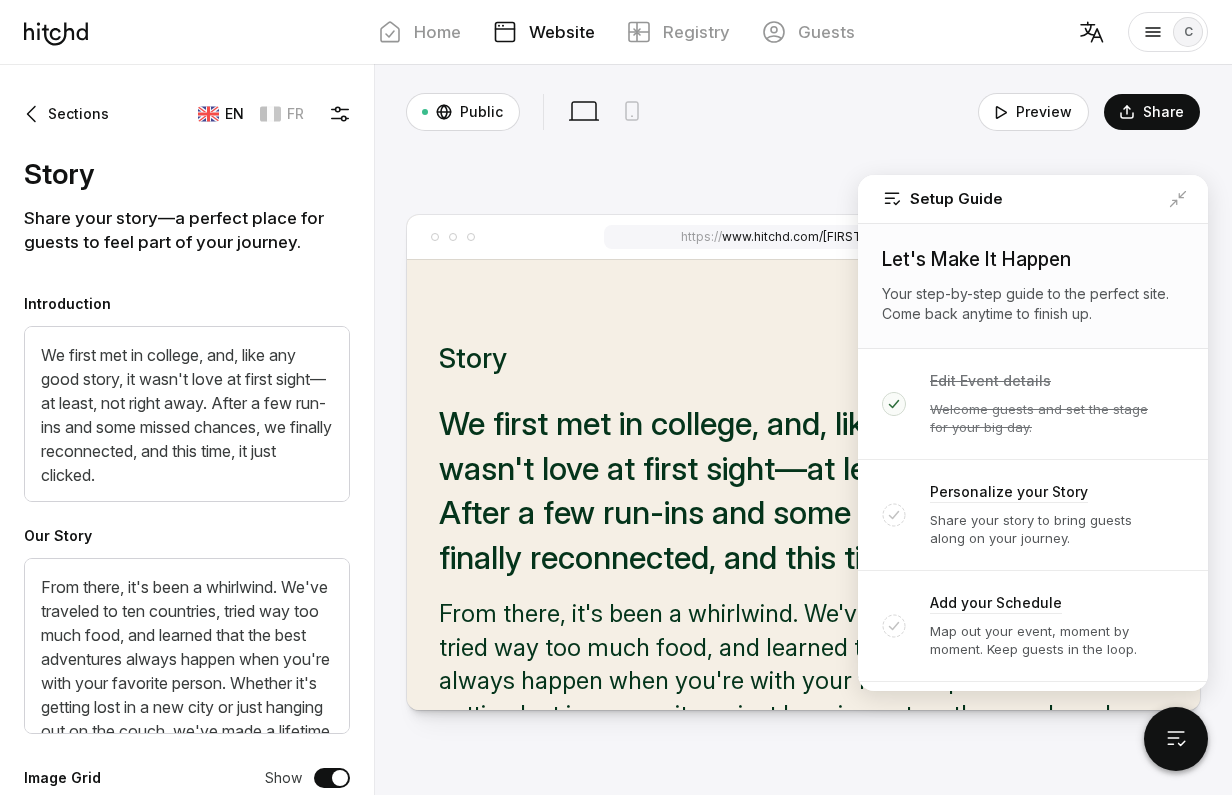 click on "Setup Guide" at bounding box center [1033, 199] 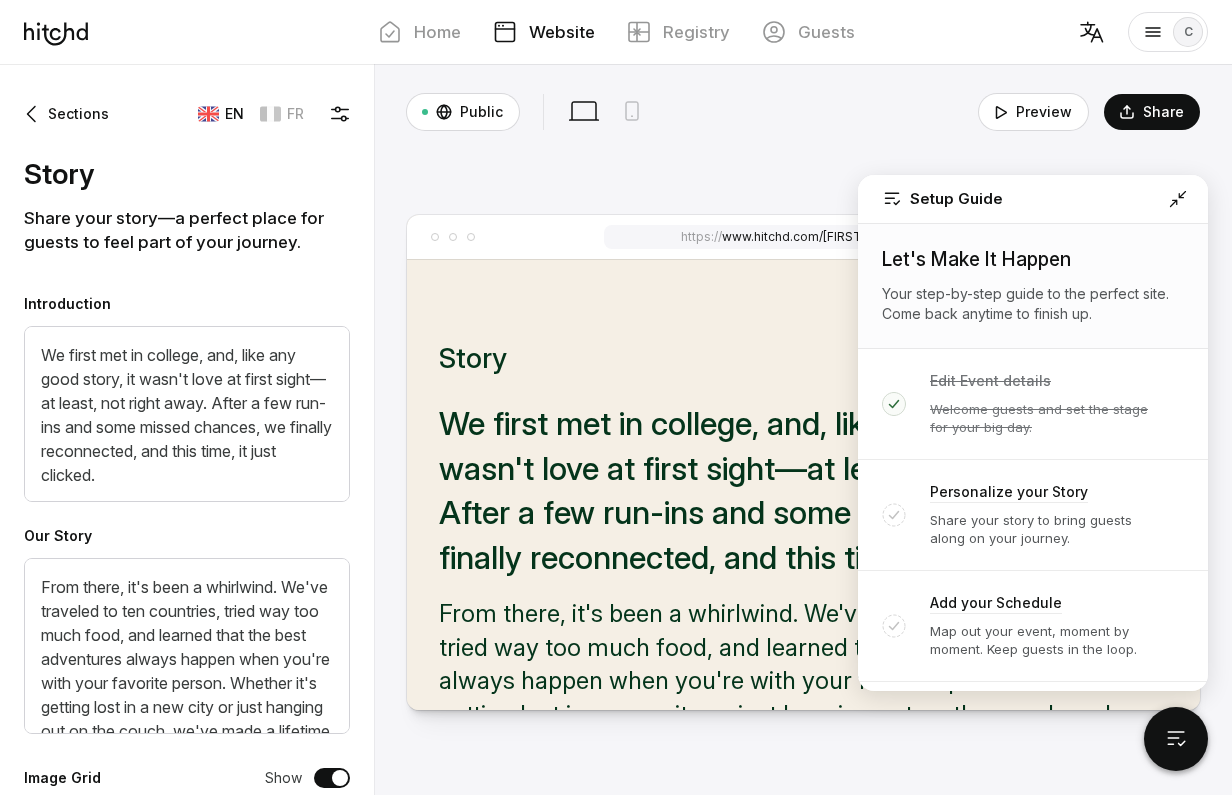 click at bounding box center (1178, 199) 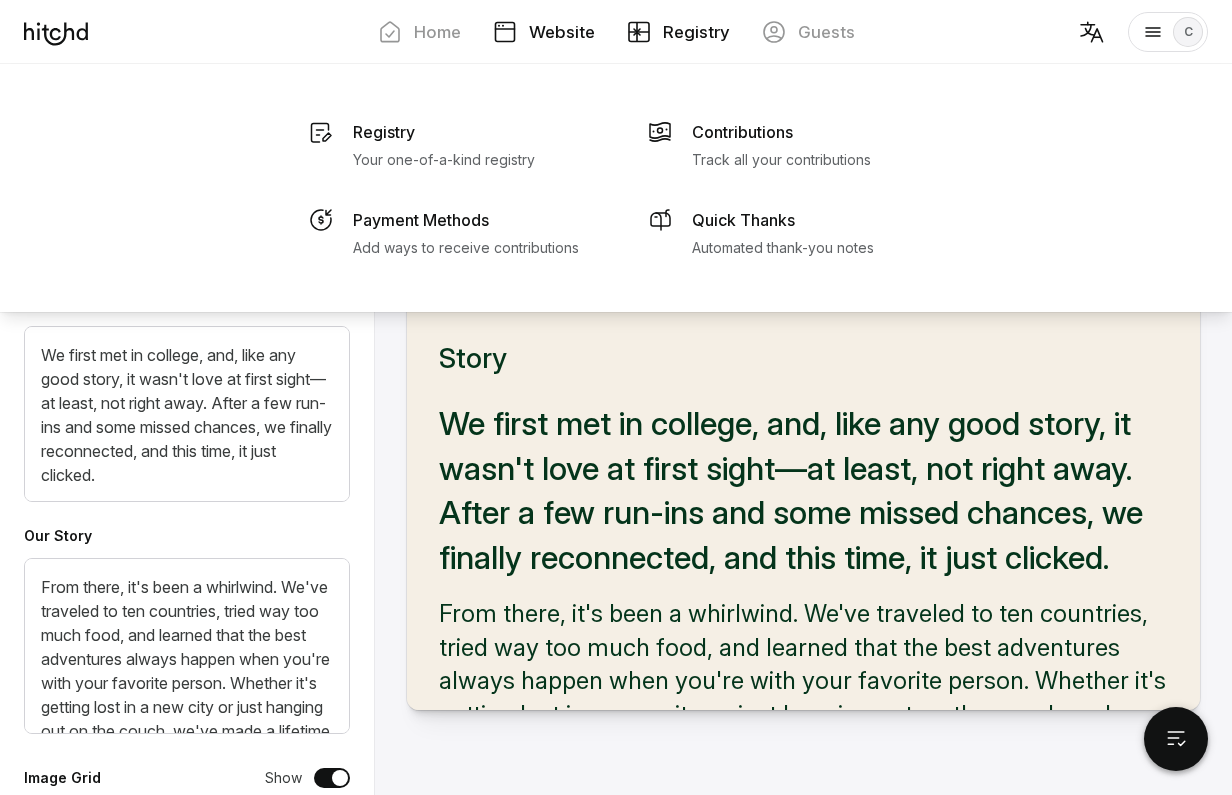 click on "Registry" at bounding box center [696, 32] 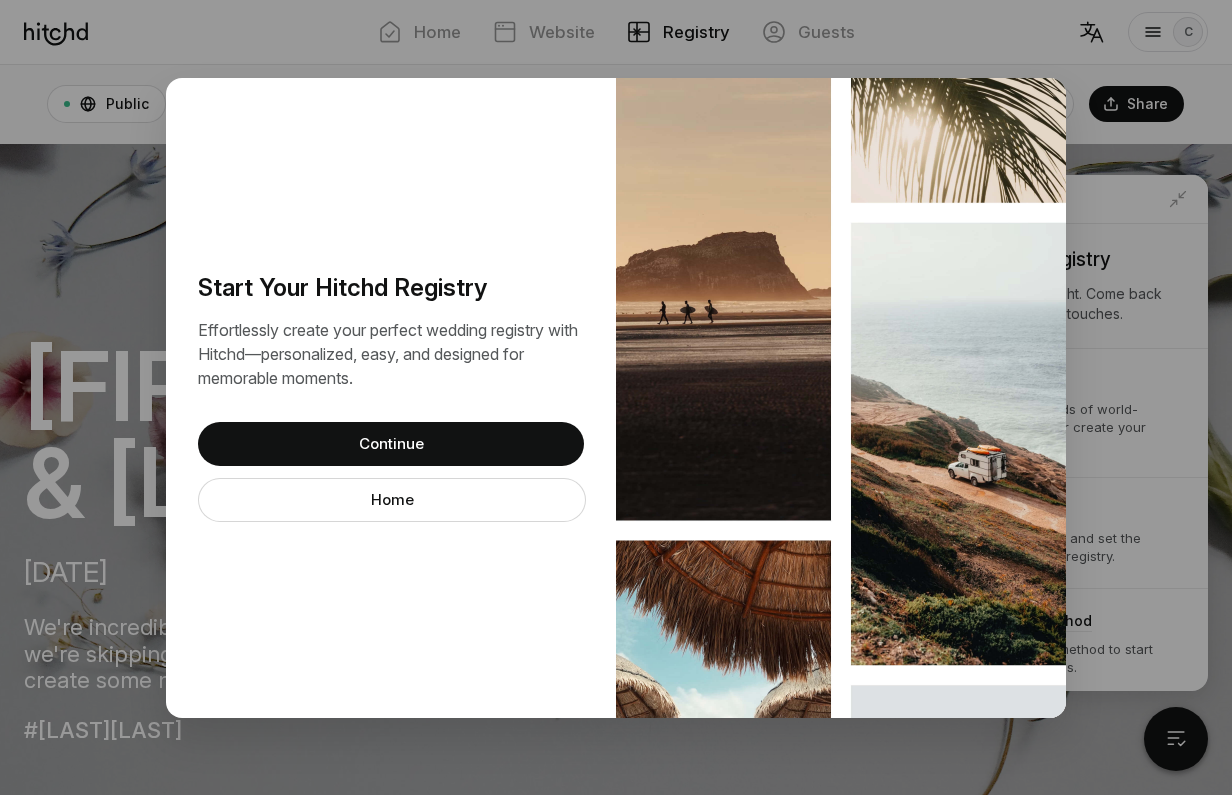 click on "Continue" at bounding box center (391, 444) 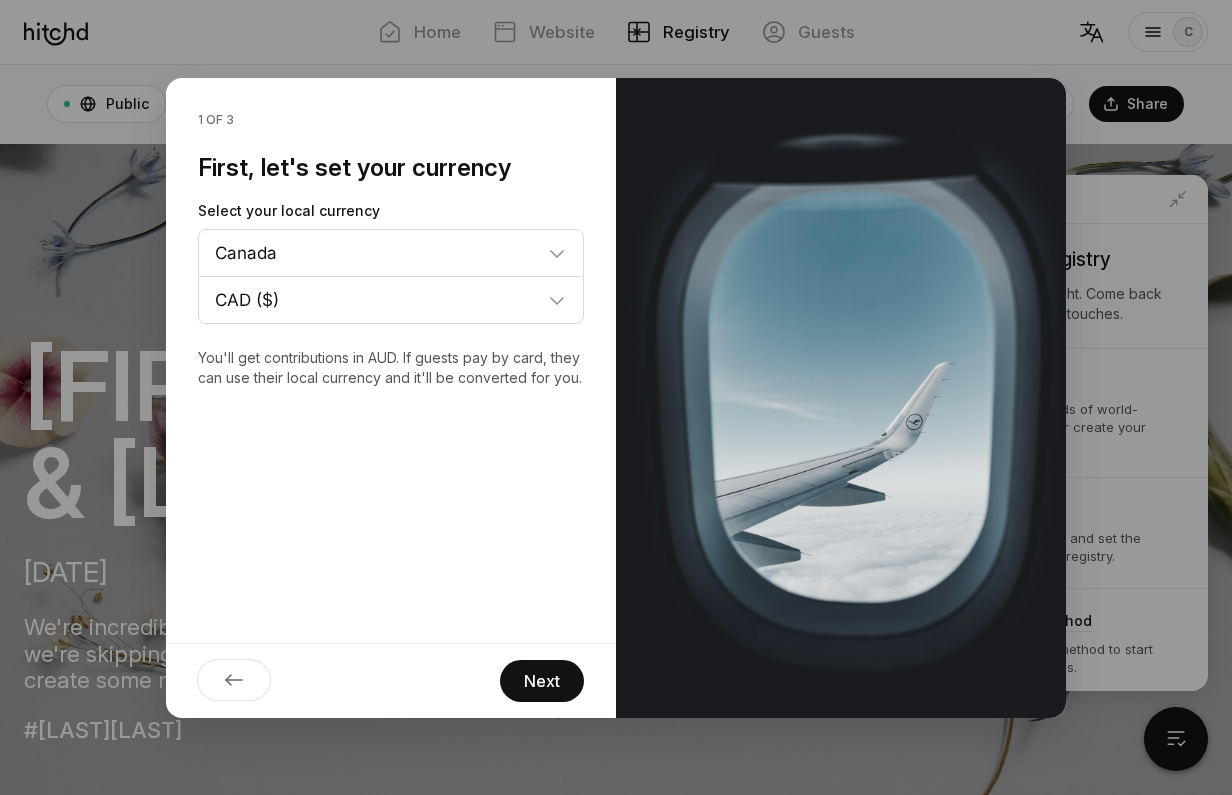 click on "Next" at bounding box center [542, 681] 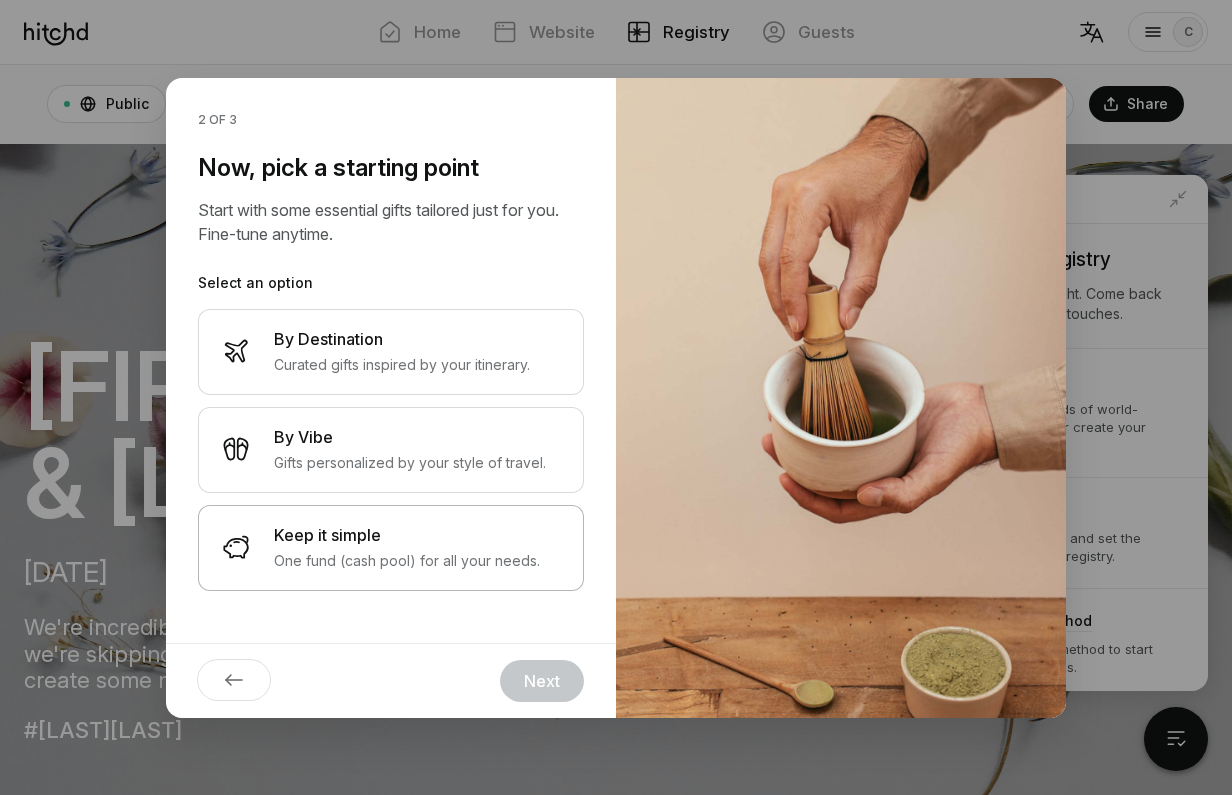 click on "One fund (cash pool) for all your needs." at bounding box center (407, 561) 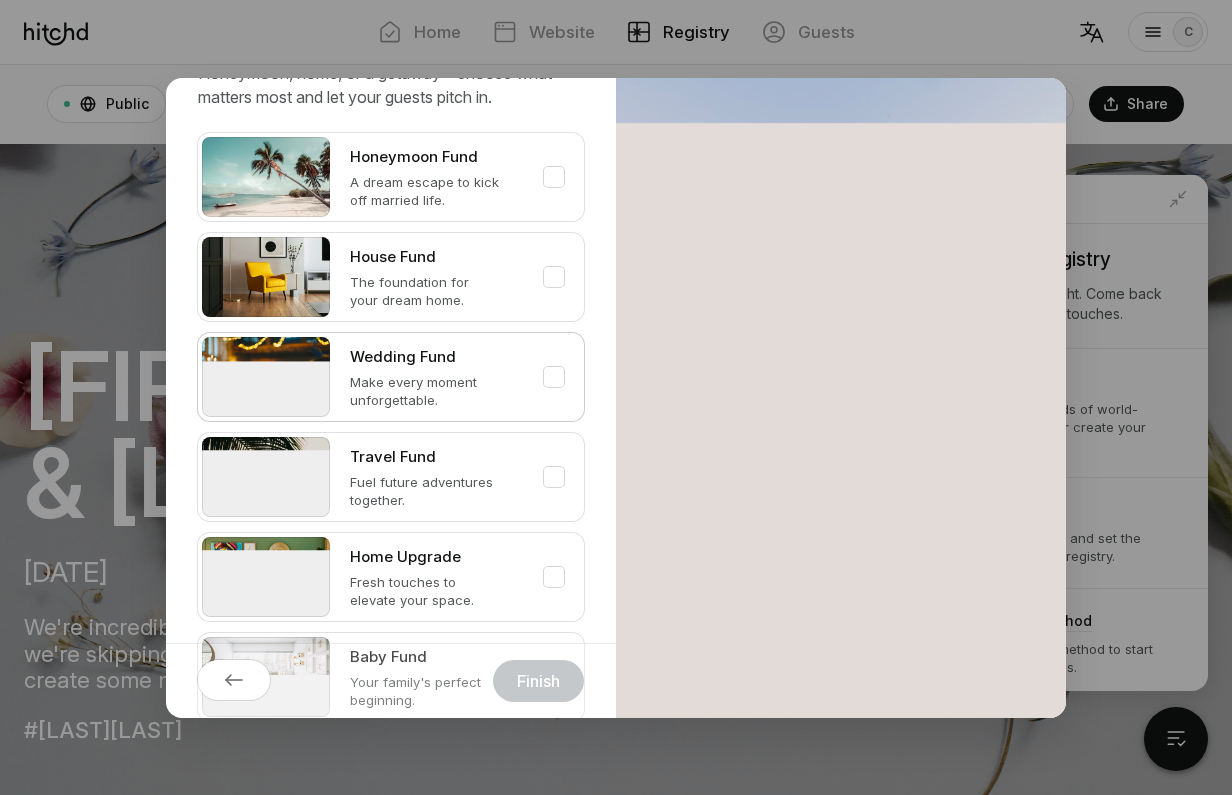 scroll, scrollTop: 138, scrollLeft: 0, axis: vertical 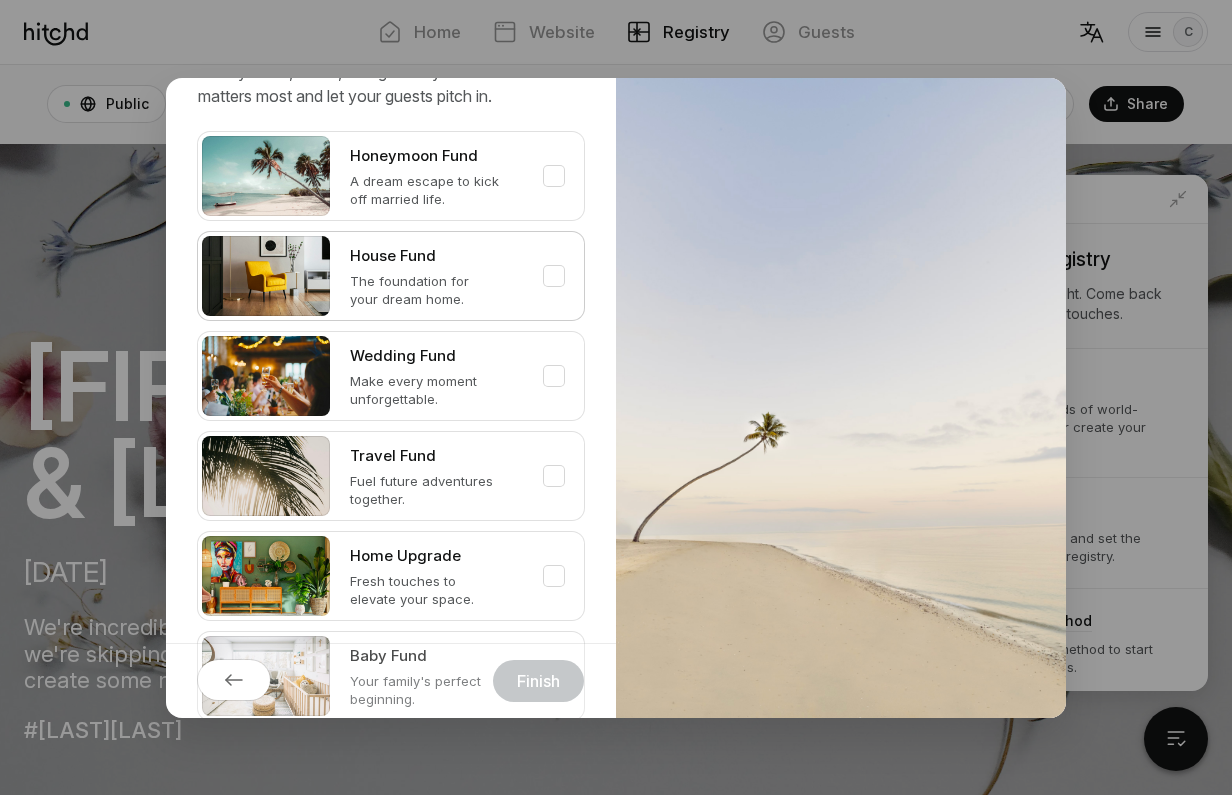 click on "The foundation for your dream home." at bounding box center (437, 190) 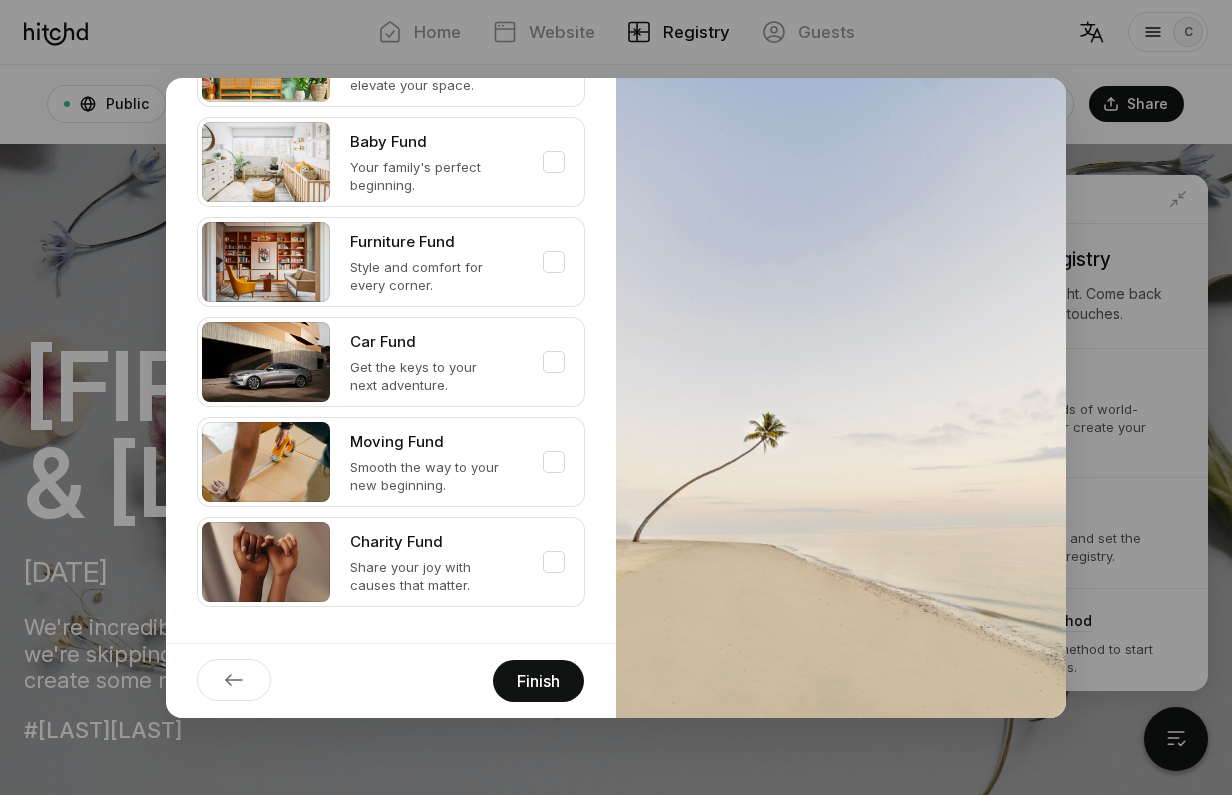 scroll, scrollTop: 652, scrollLeft: 0, axis: vertical 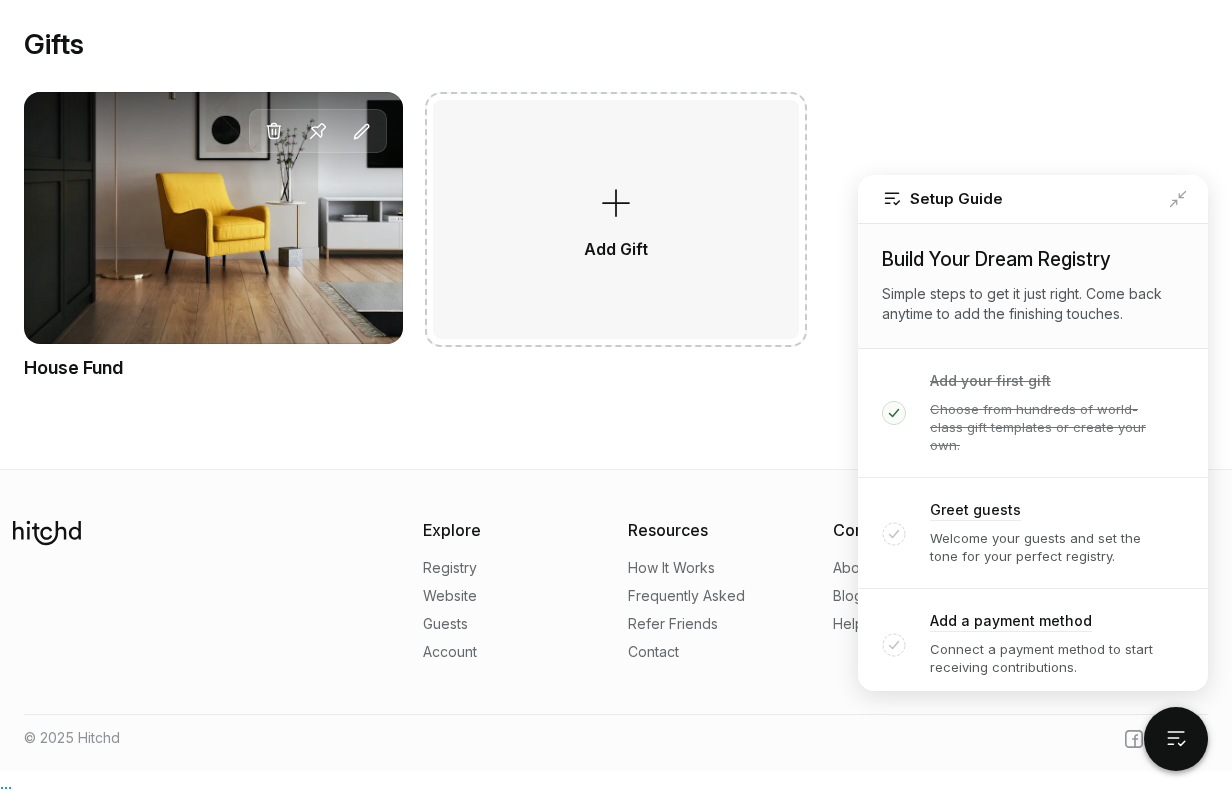 click on "New Collection
Browse Destinations
Display gift amount
Currency
Recommended ammount
New Collection" at bounding box center [616, 301] 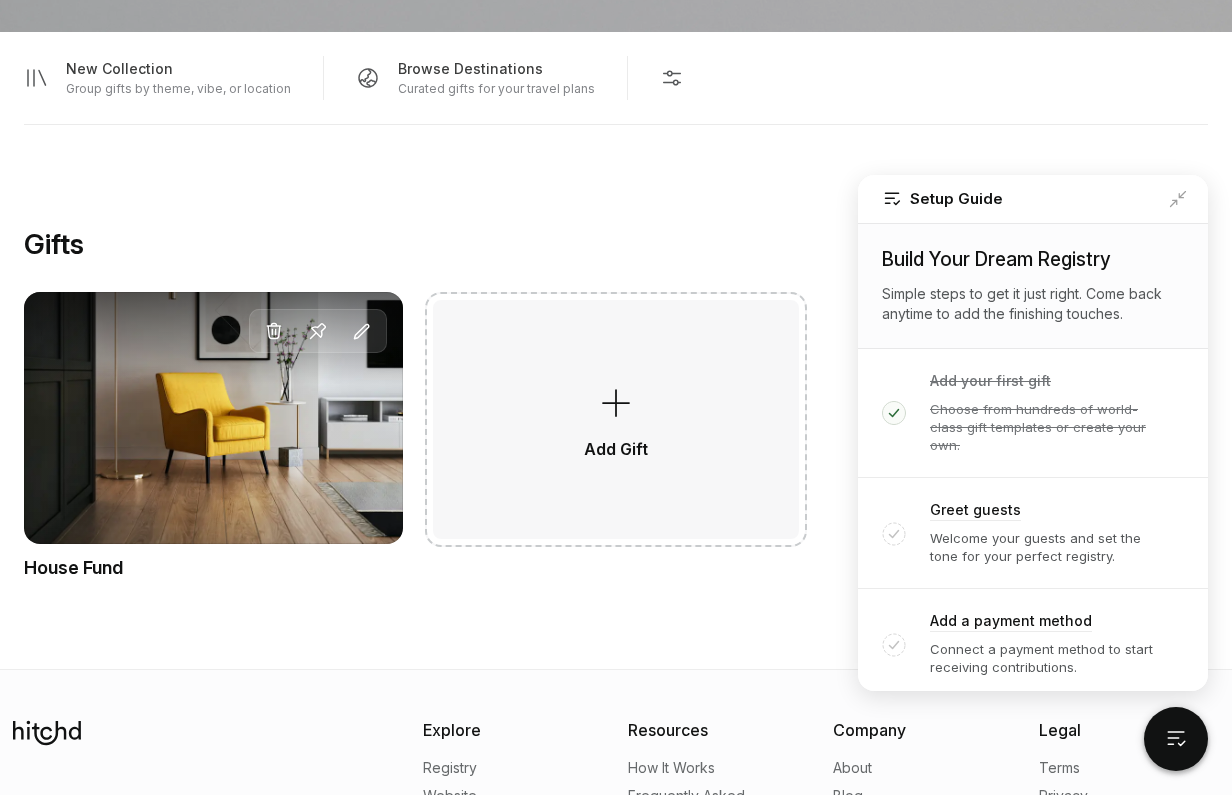 scroll, scrollTop: 1078, scrollLeft: 0, axis: vertical 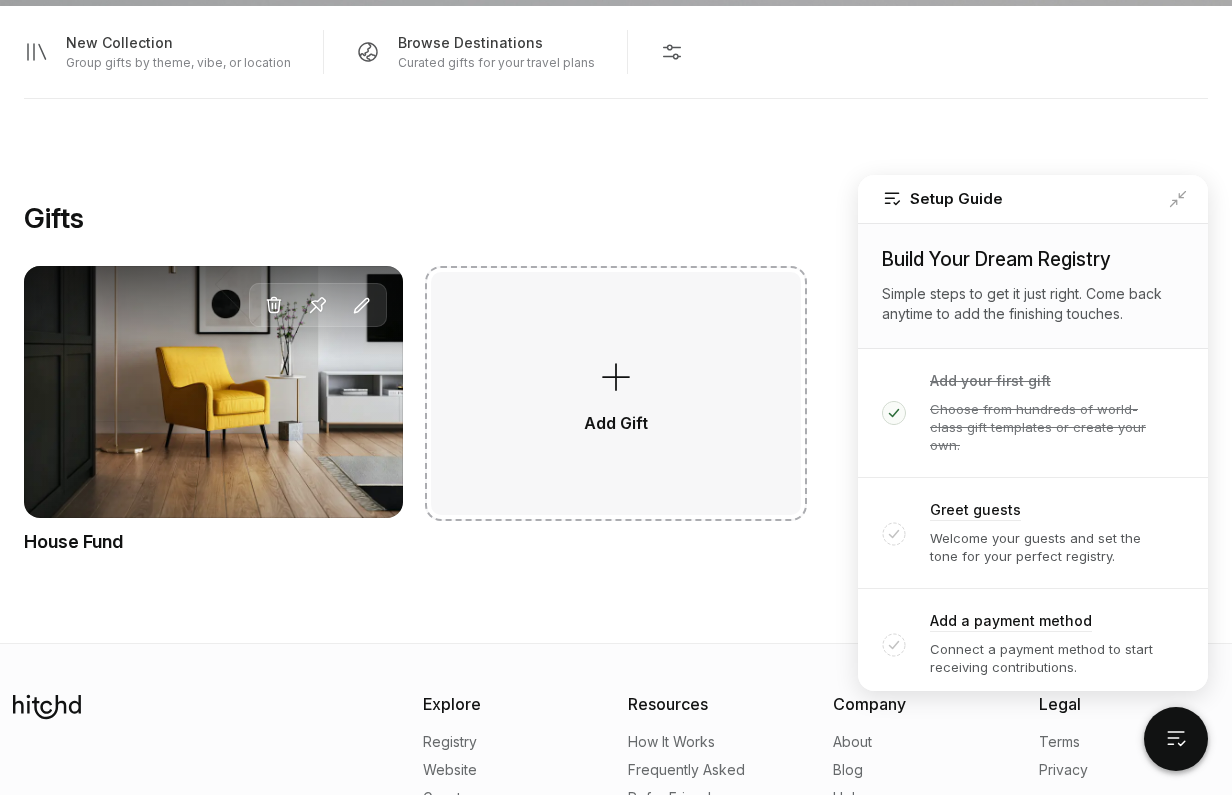 click on "Add Gift" at bounding box center [616, 423] 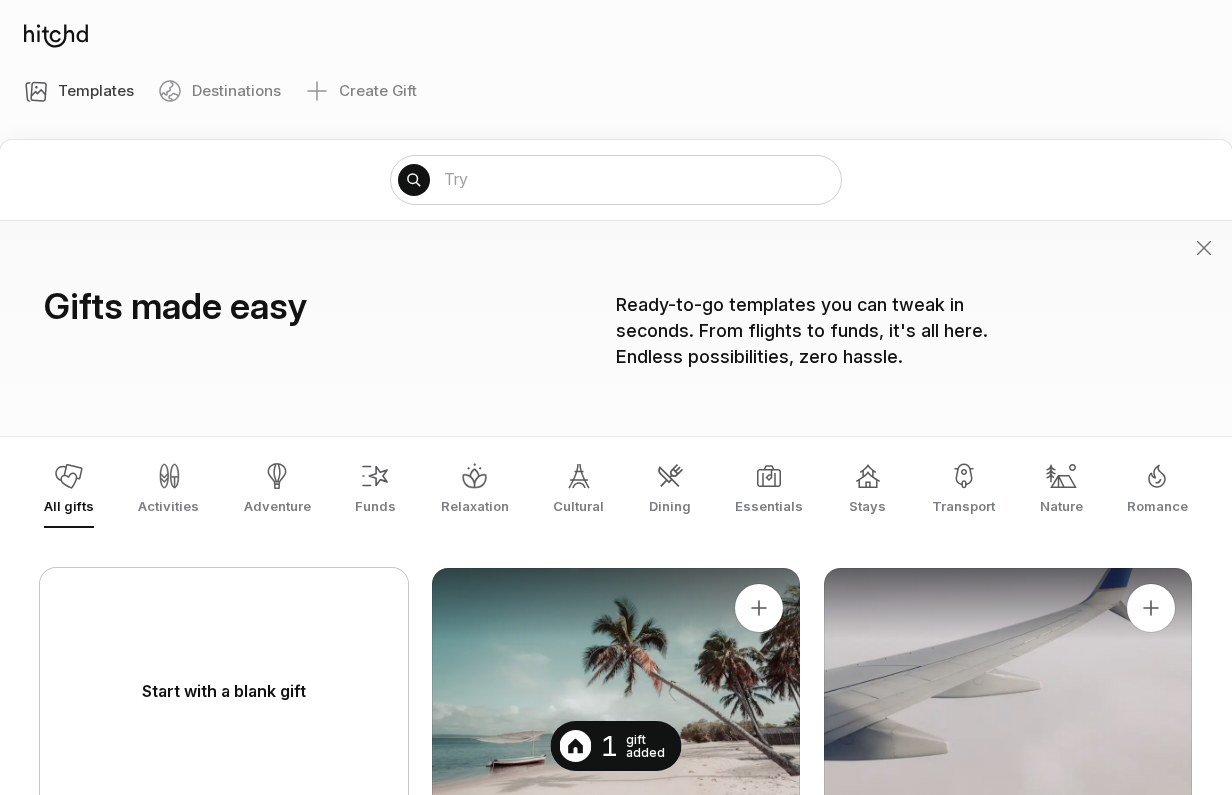 scroll, scrollTop: 0, scrollLeft: 0, axis: both 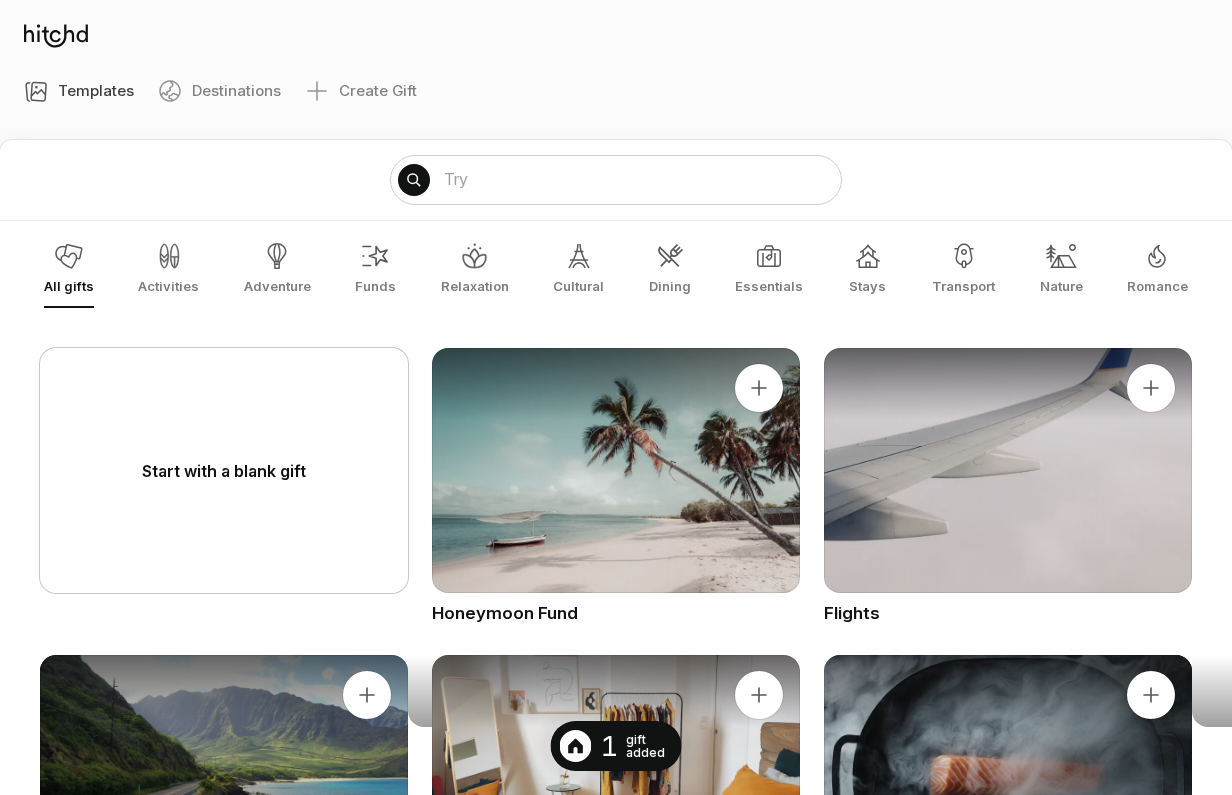 click at bounding box center [56, 36] 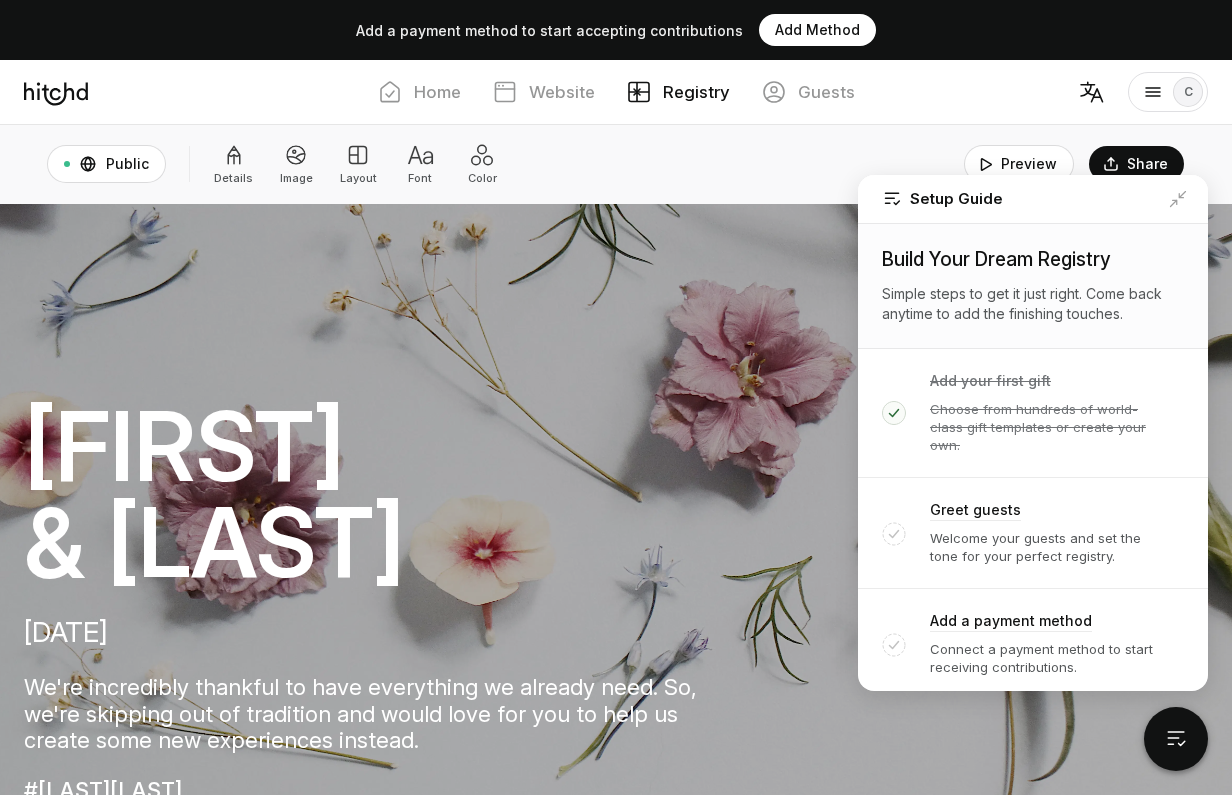 click on "Public
Visible to those with the link
Details
Image
Layout
Font
Color
Preview
Share" at bounding box center (616, 164) 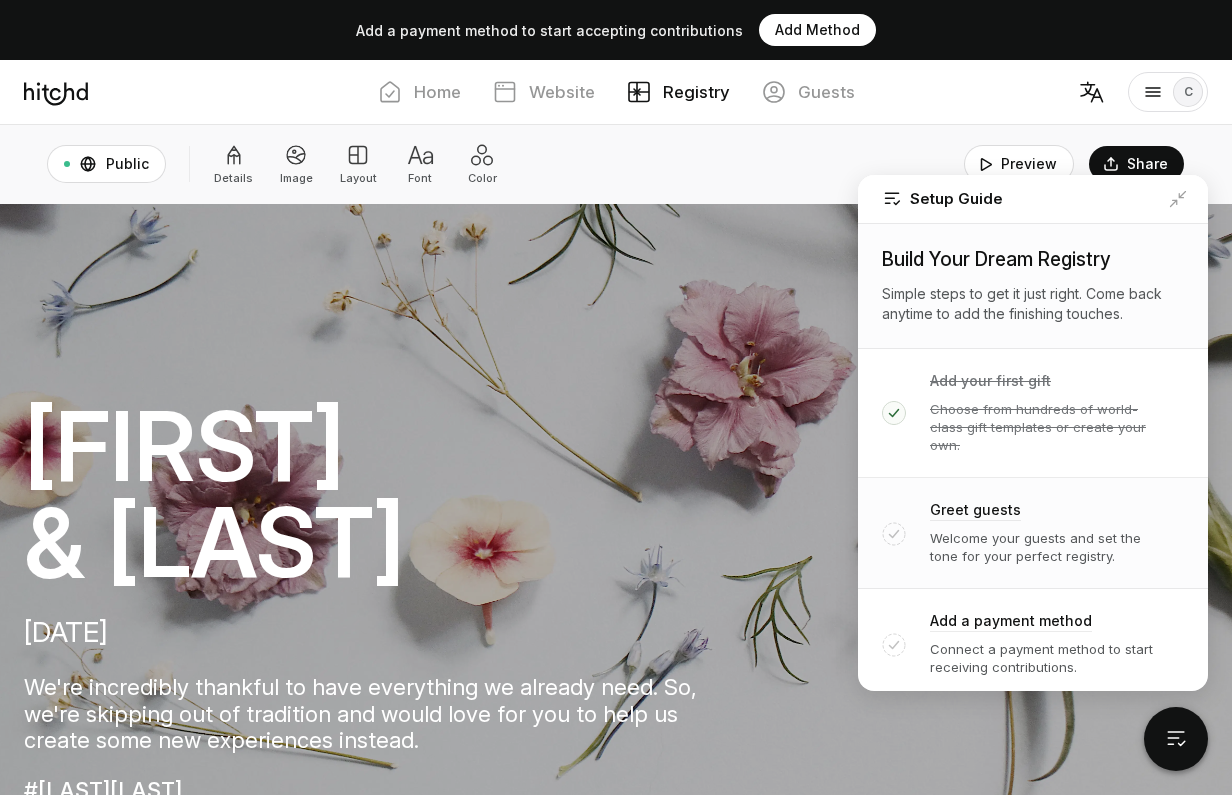 scroll, scrollTop: 0, scrollLeft: 0, axis: both 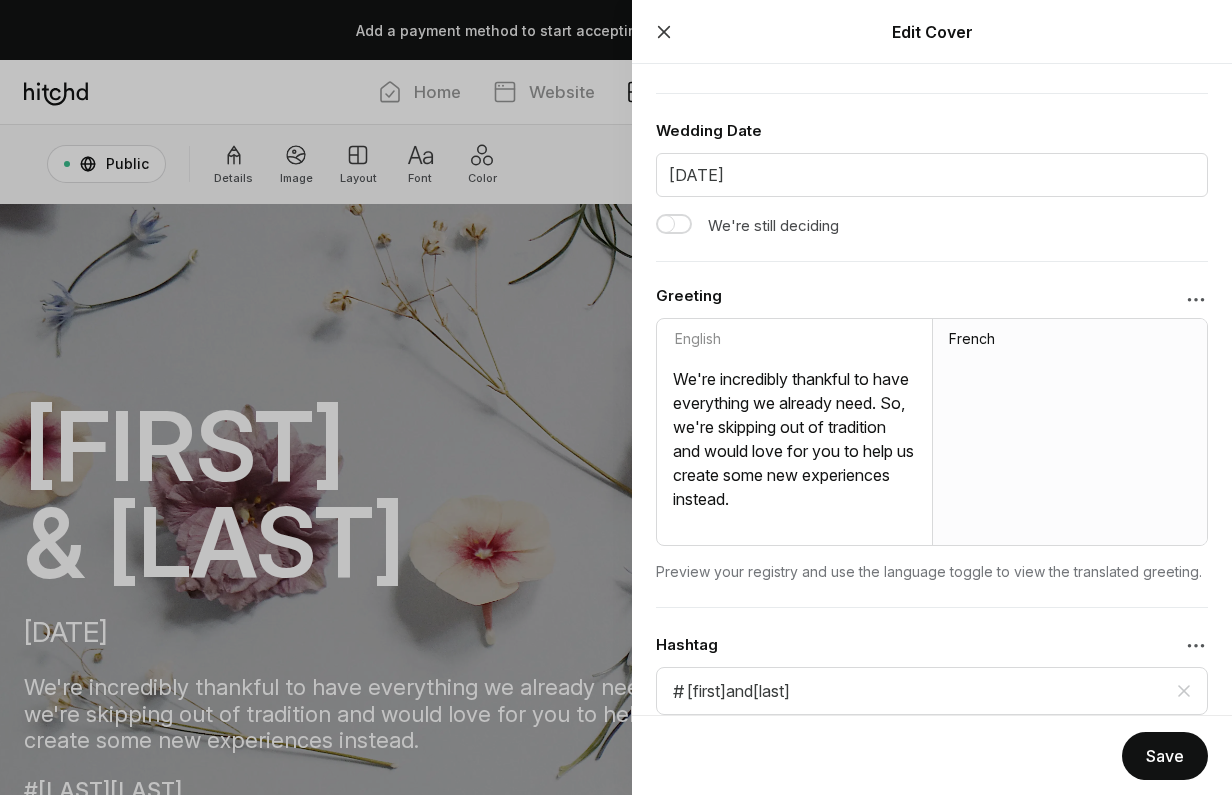 click on "Save" at bounding box center [1165, 756] 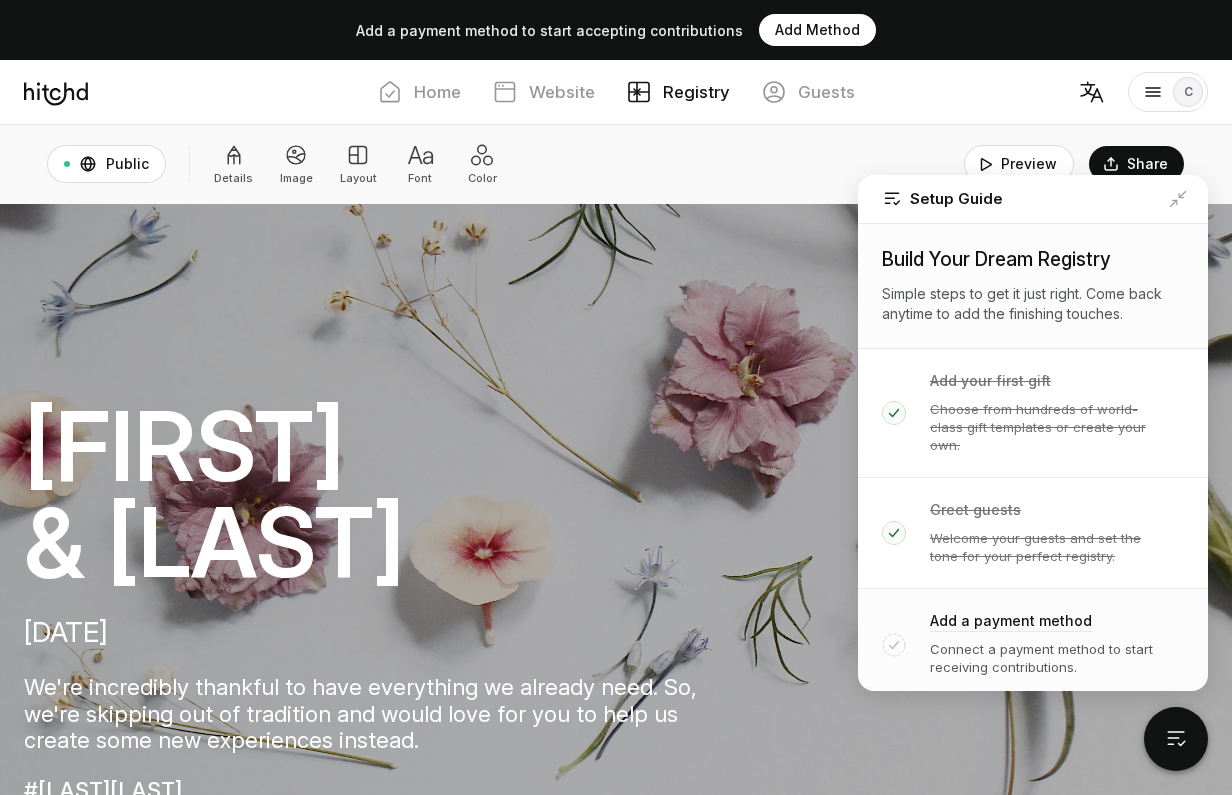 click on "Add a payment method" at bounding box center (1057, 625) 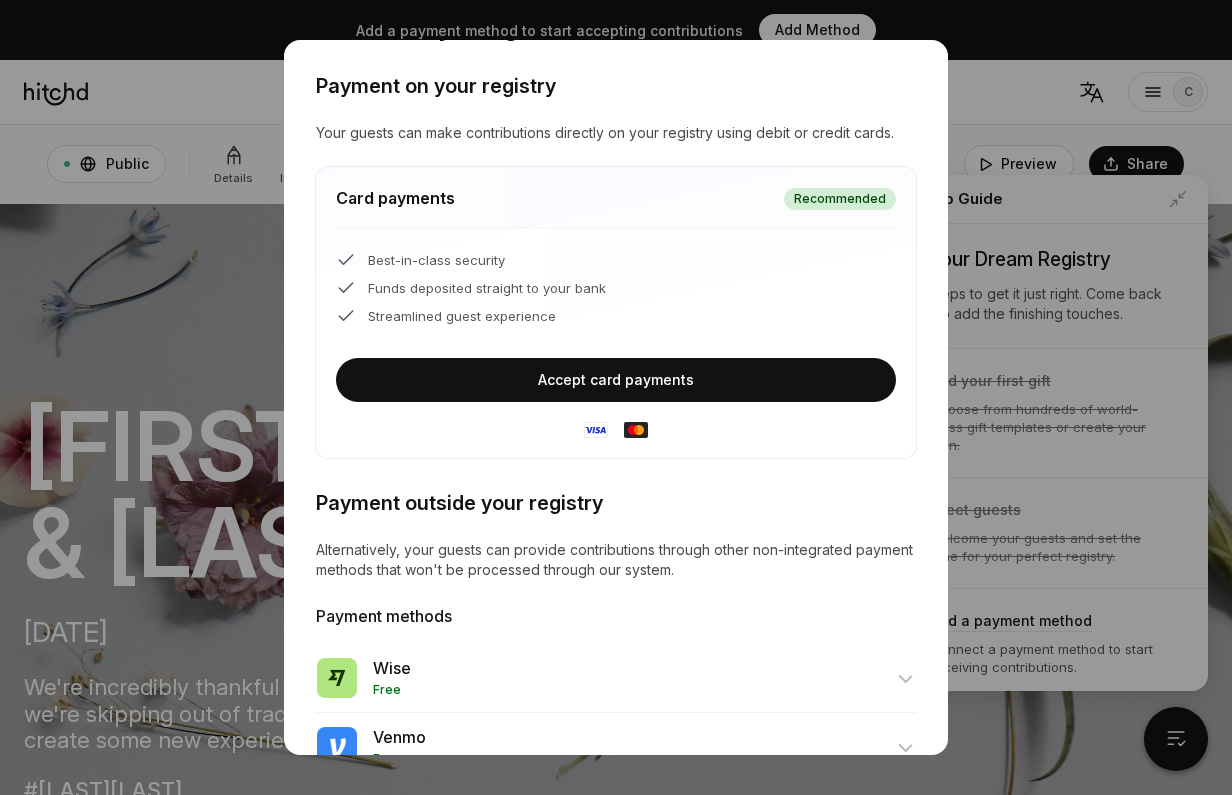 scroll, scrollTop: 64, scrollLeft: 0, axis: vertical 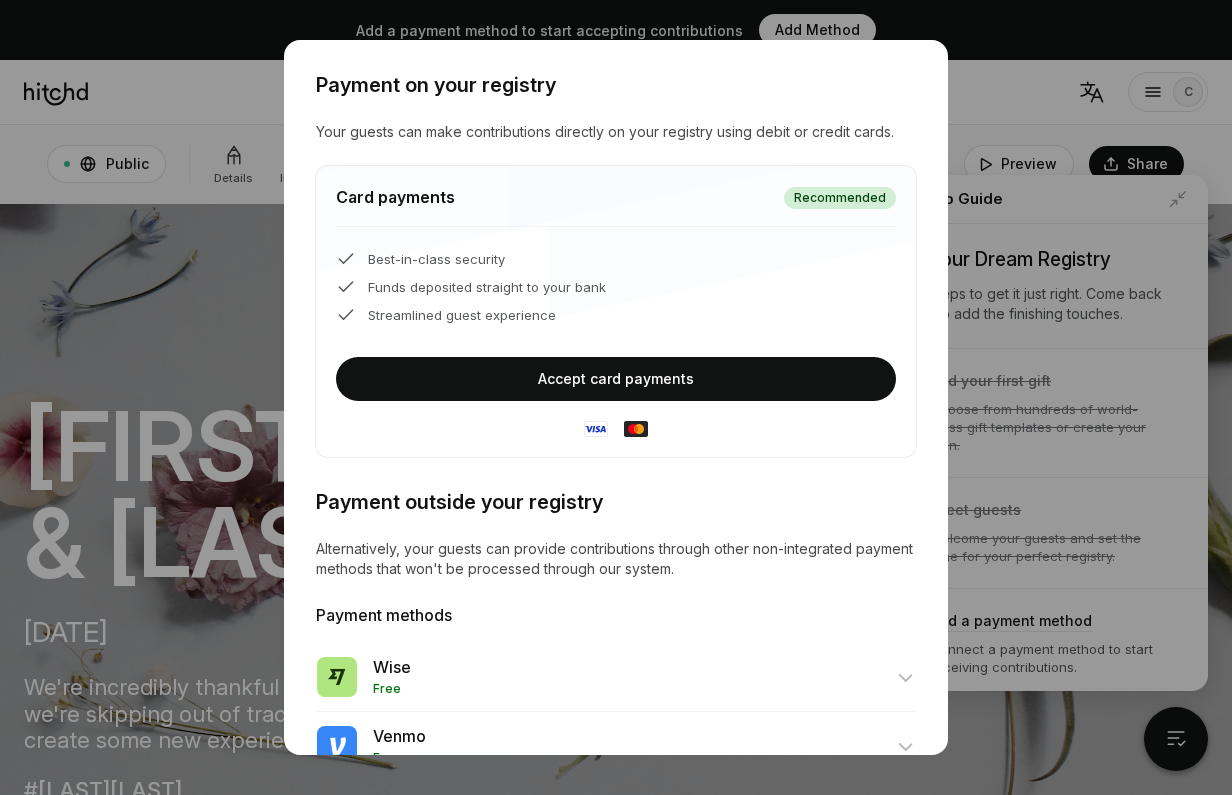 click on "Accept card payments" at bounding box center [616, 379] 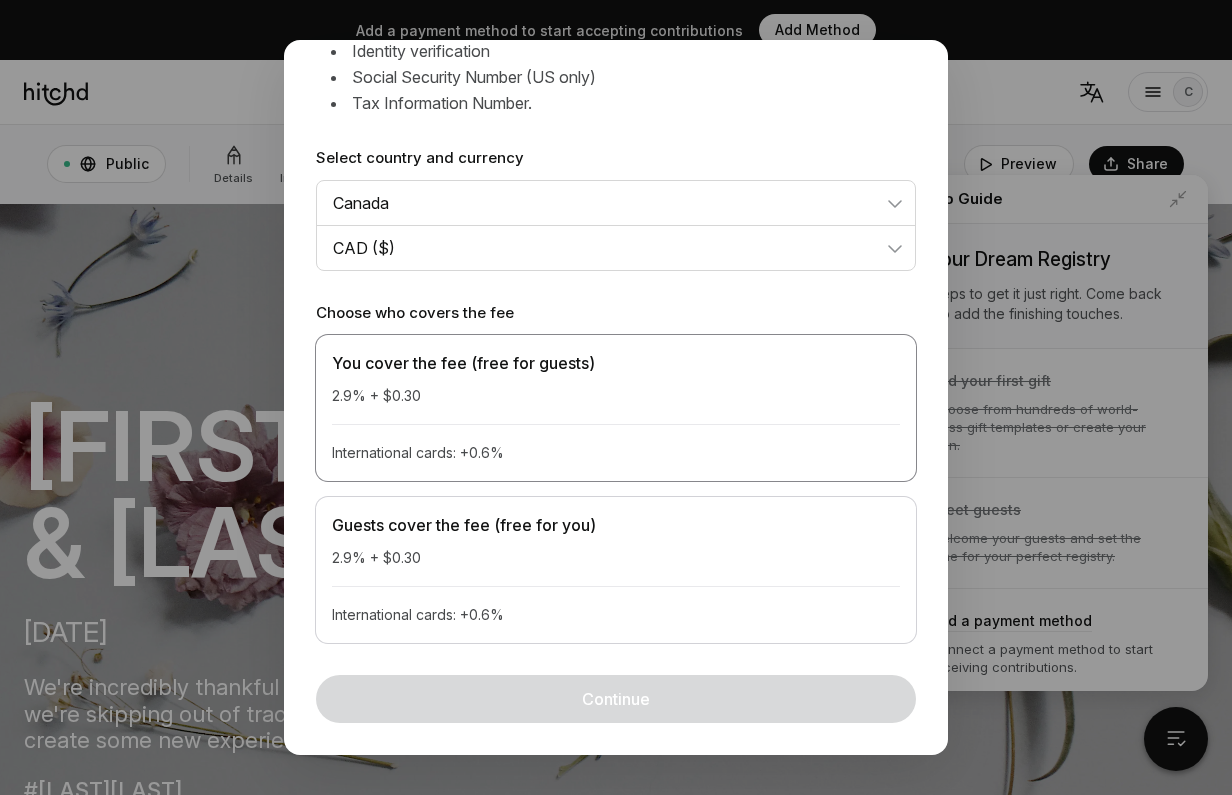 scroll, scrollTop: 240, scrollLeft: 0, axis: vertical 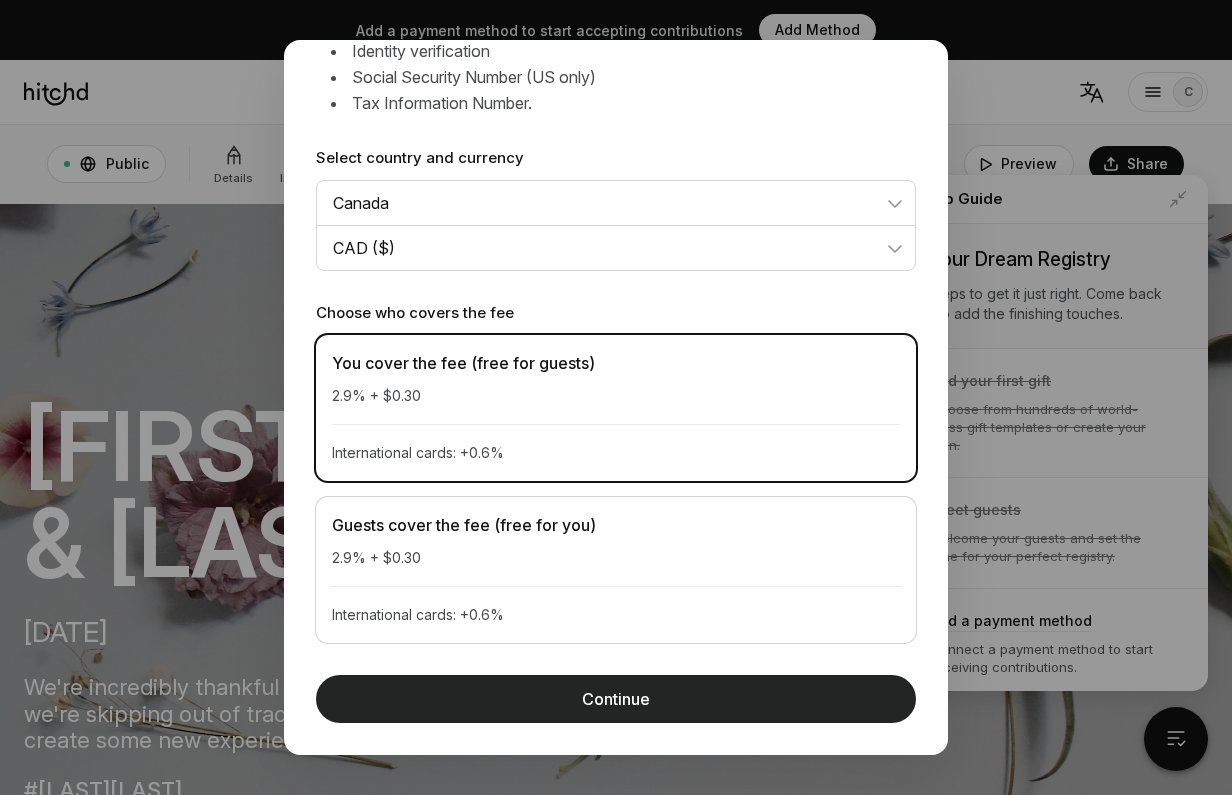click on "Continue" at bounding box center [616, 699] 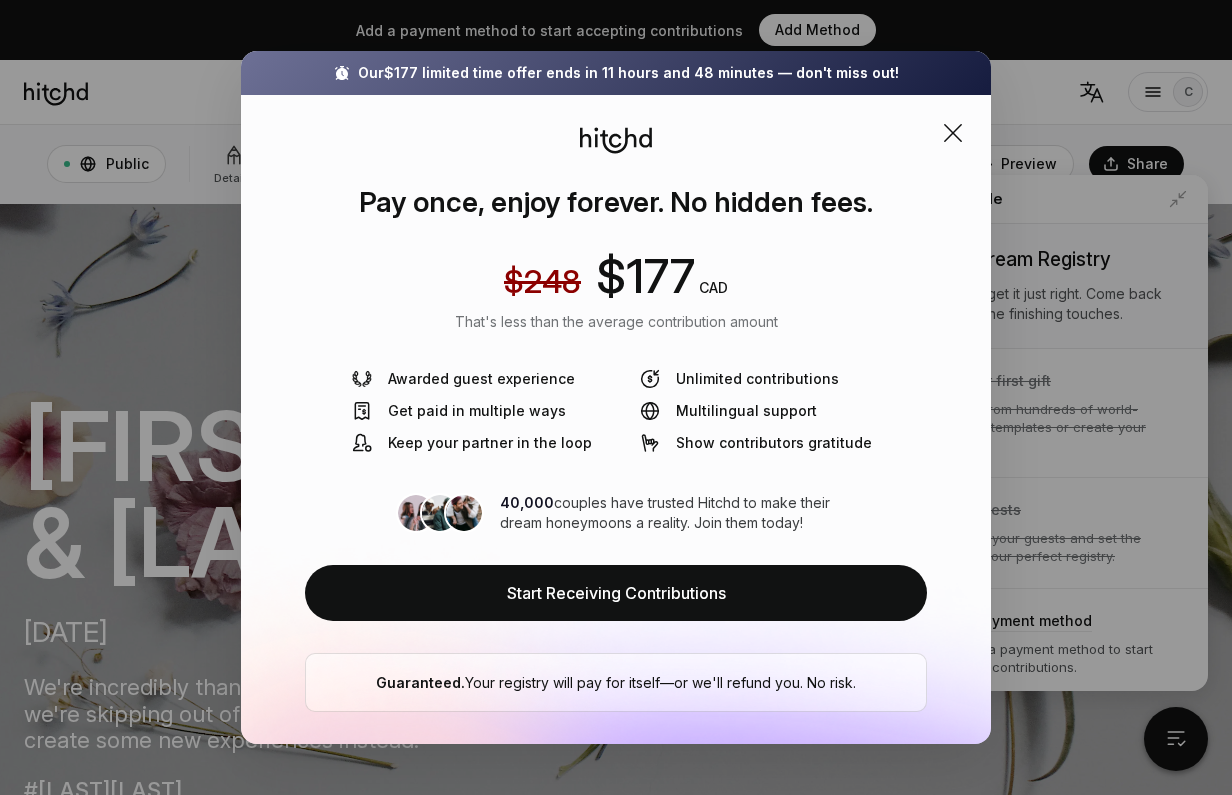 scroll, scrollTop: 0, scrollLeft: 0, axis: both 